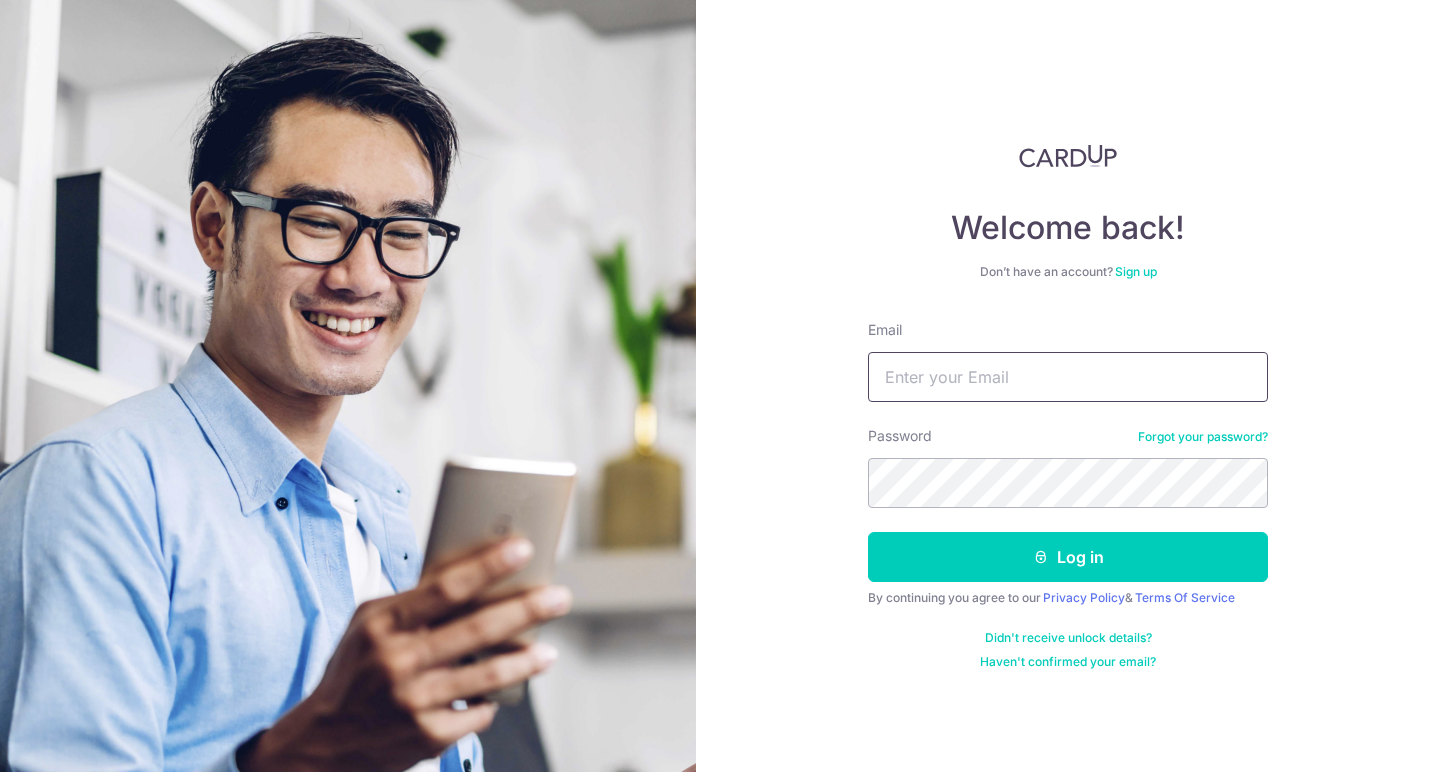scroll, scrollTop: 0, scrollLeft: 0, axis: both 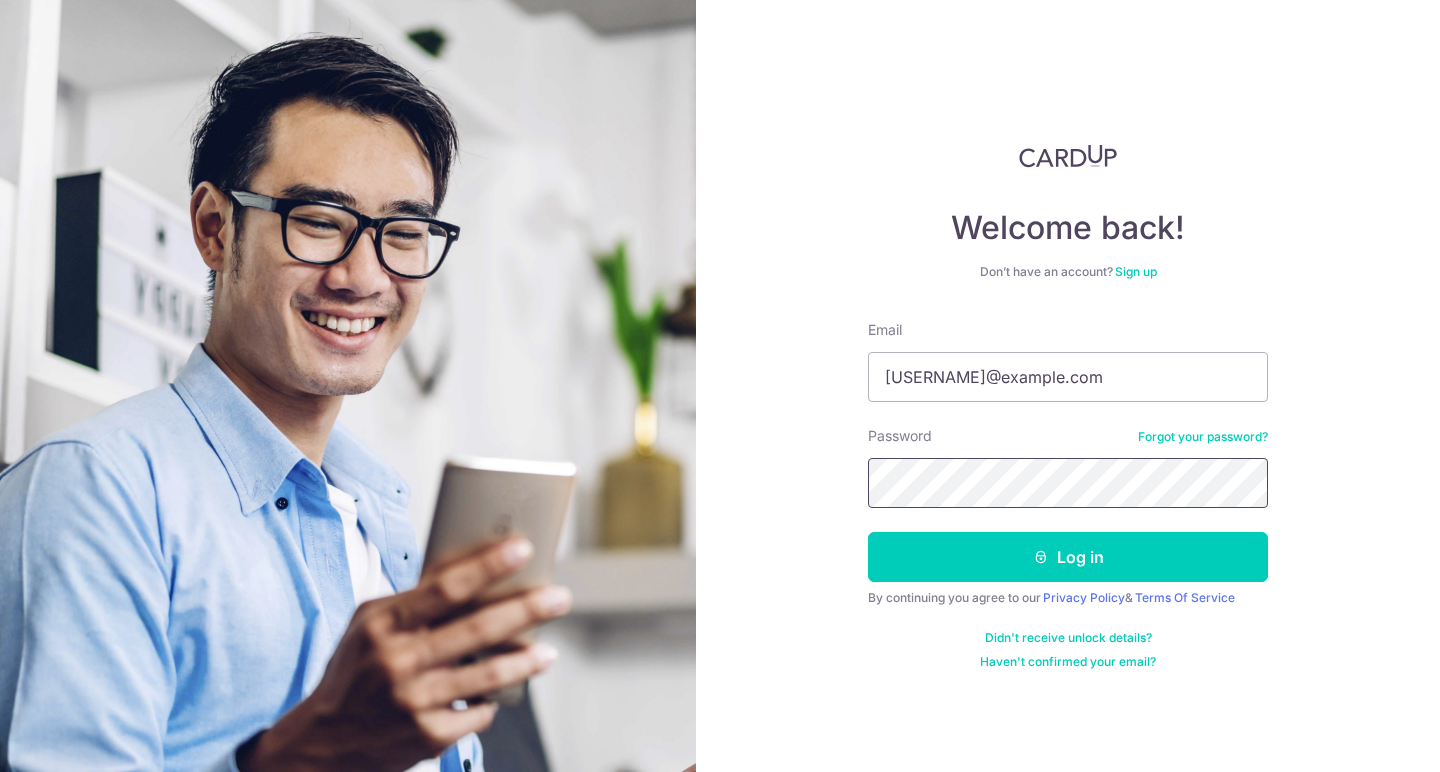 click on "Log in" at bounding box center (1068, 557) 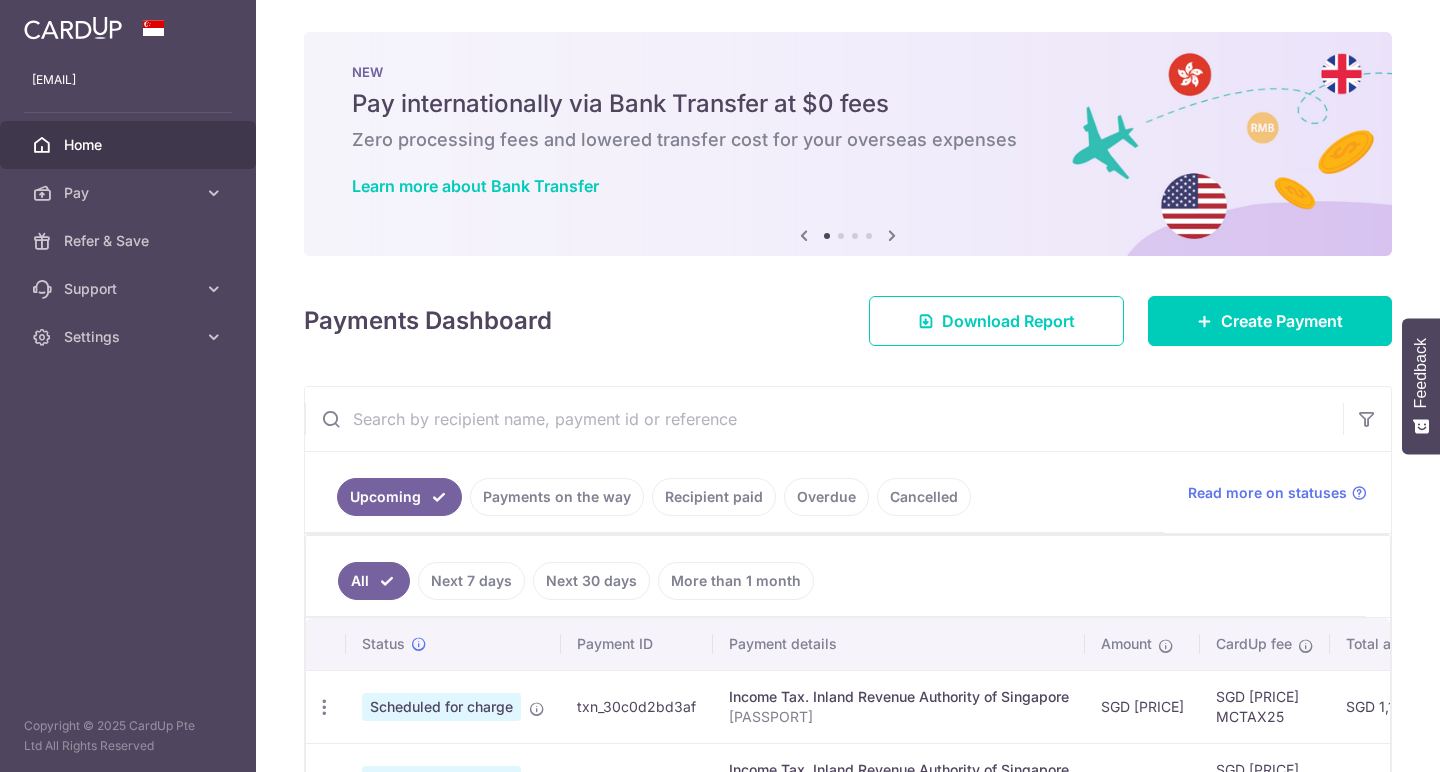 click on "Create Payment" at bounding box center (1282, 321) 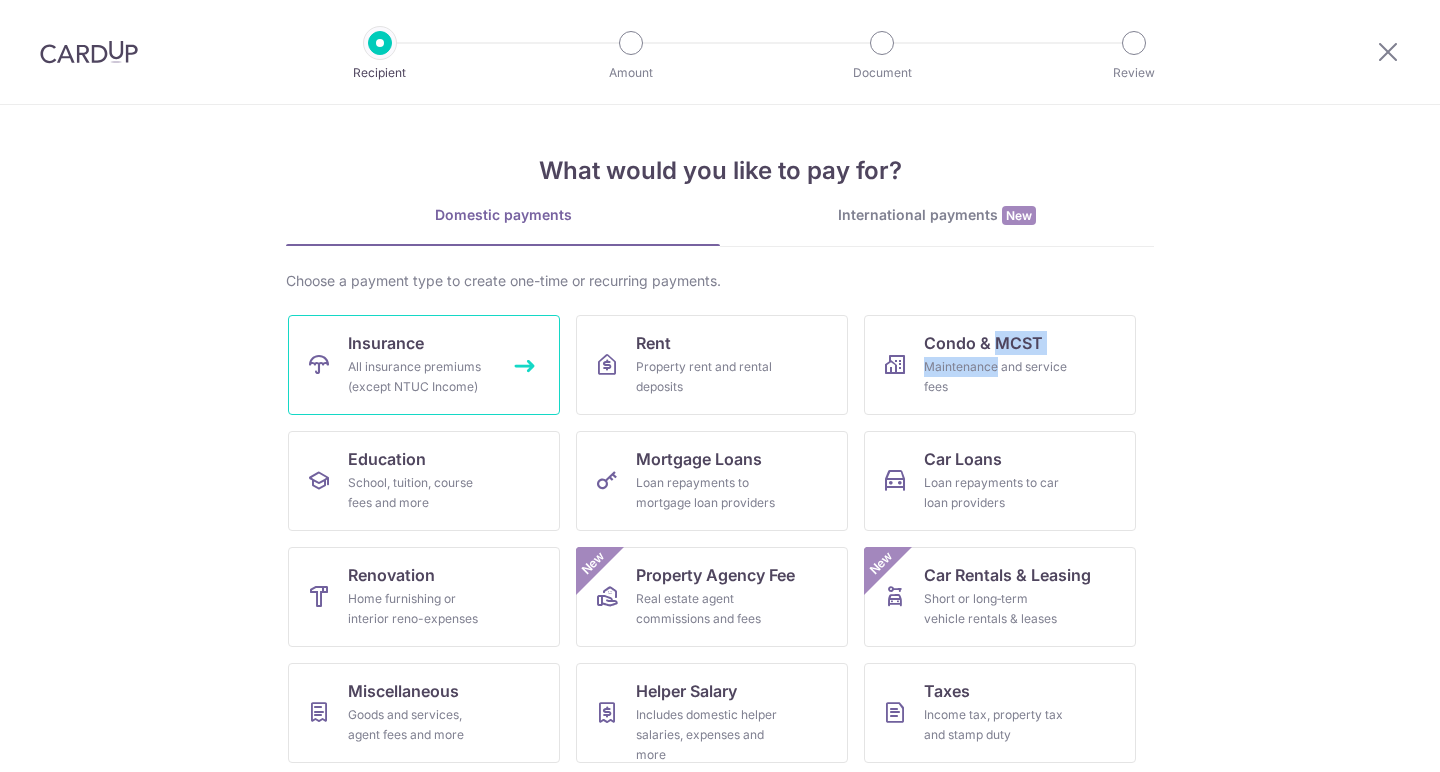 scroll, scrollTop: 71, scrollLeft: 0, axis: vertical 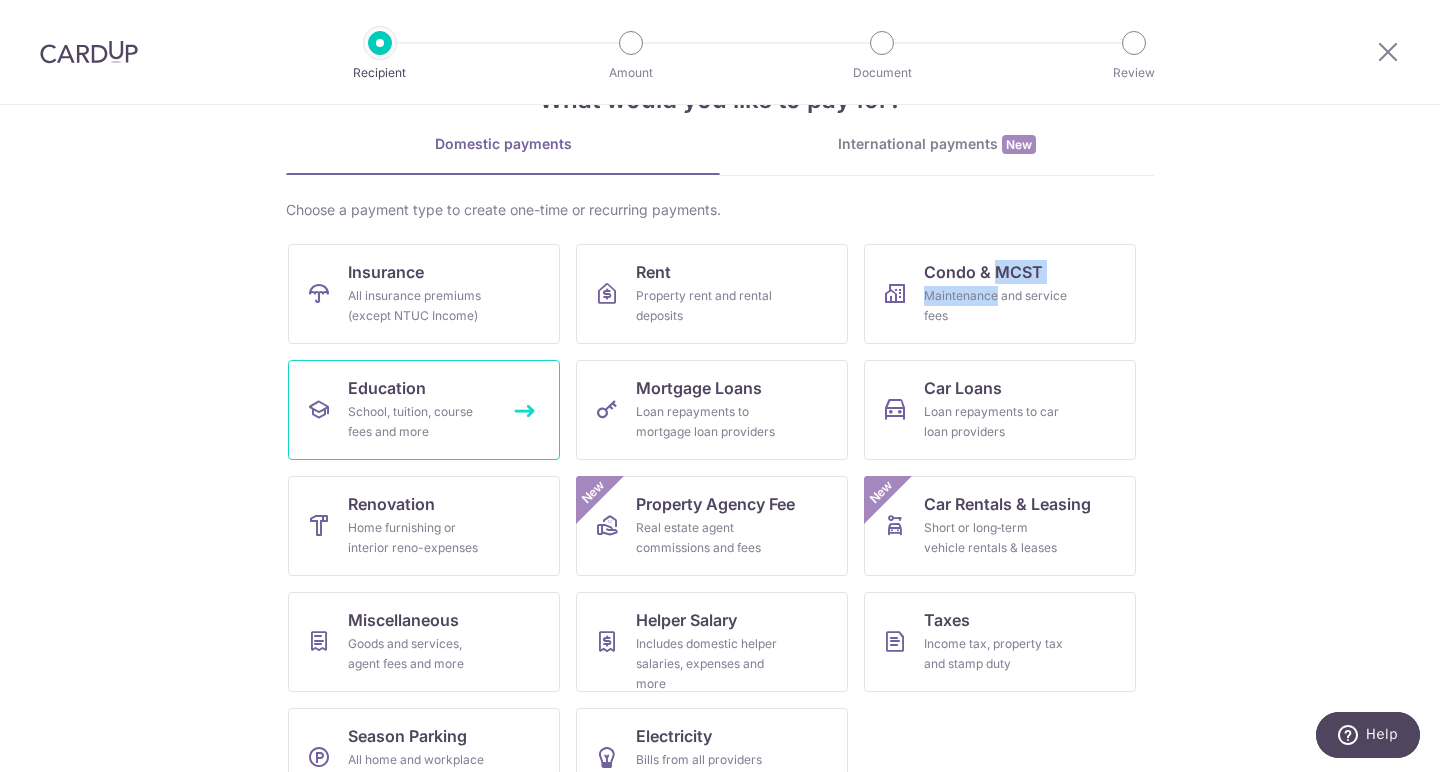 click on "Education" at bounding box center (387, 388) 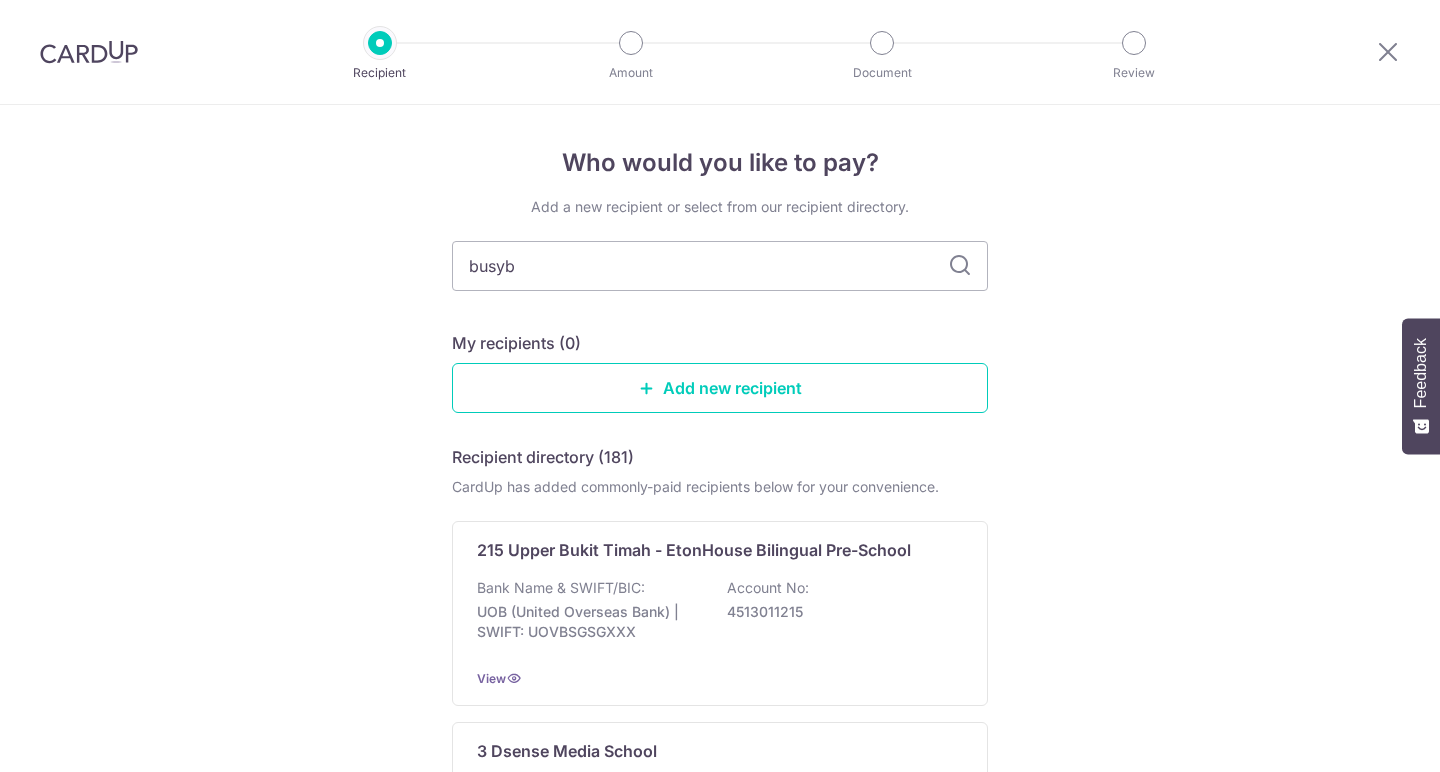 scroll, scrollTop: 0, scrollLeft: 0, axis: both 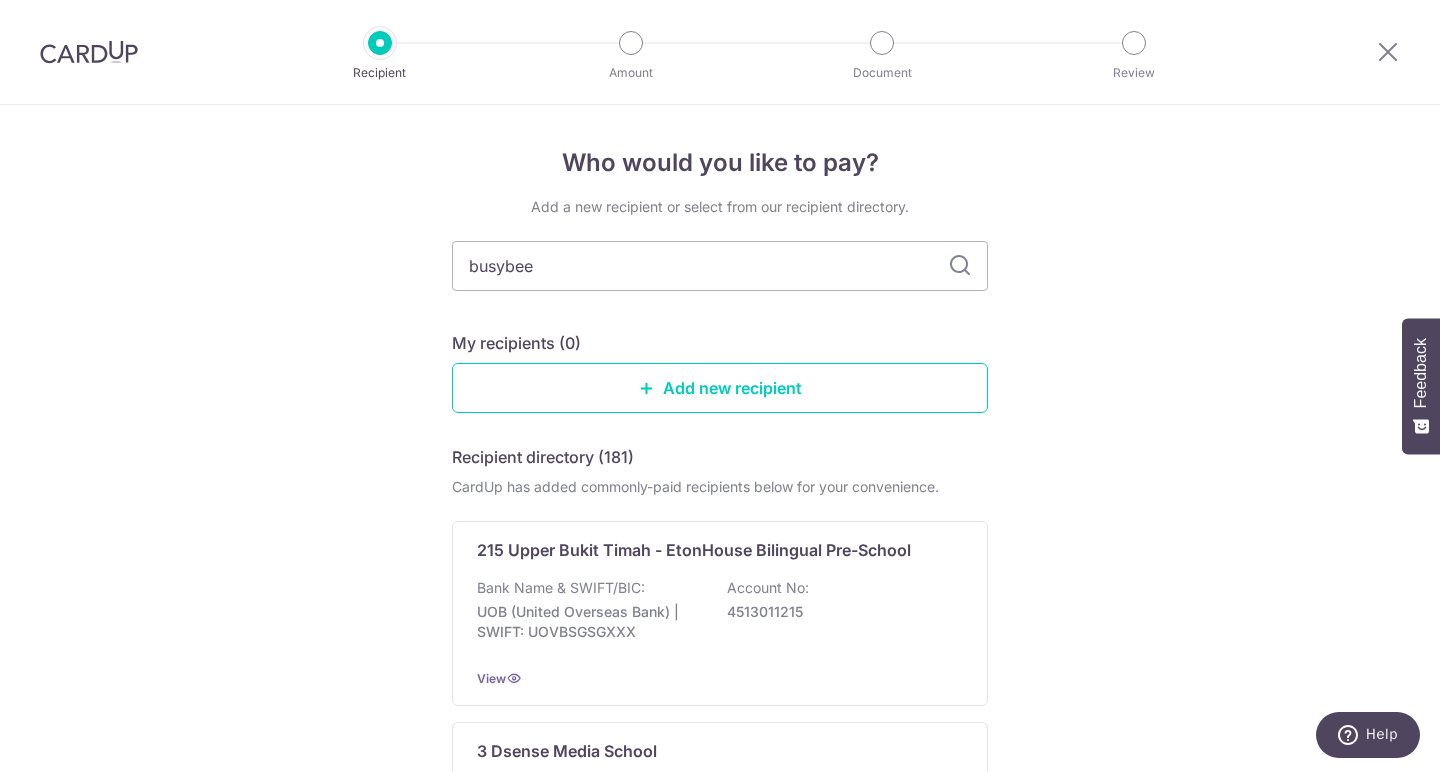 type on "busybees" 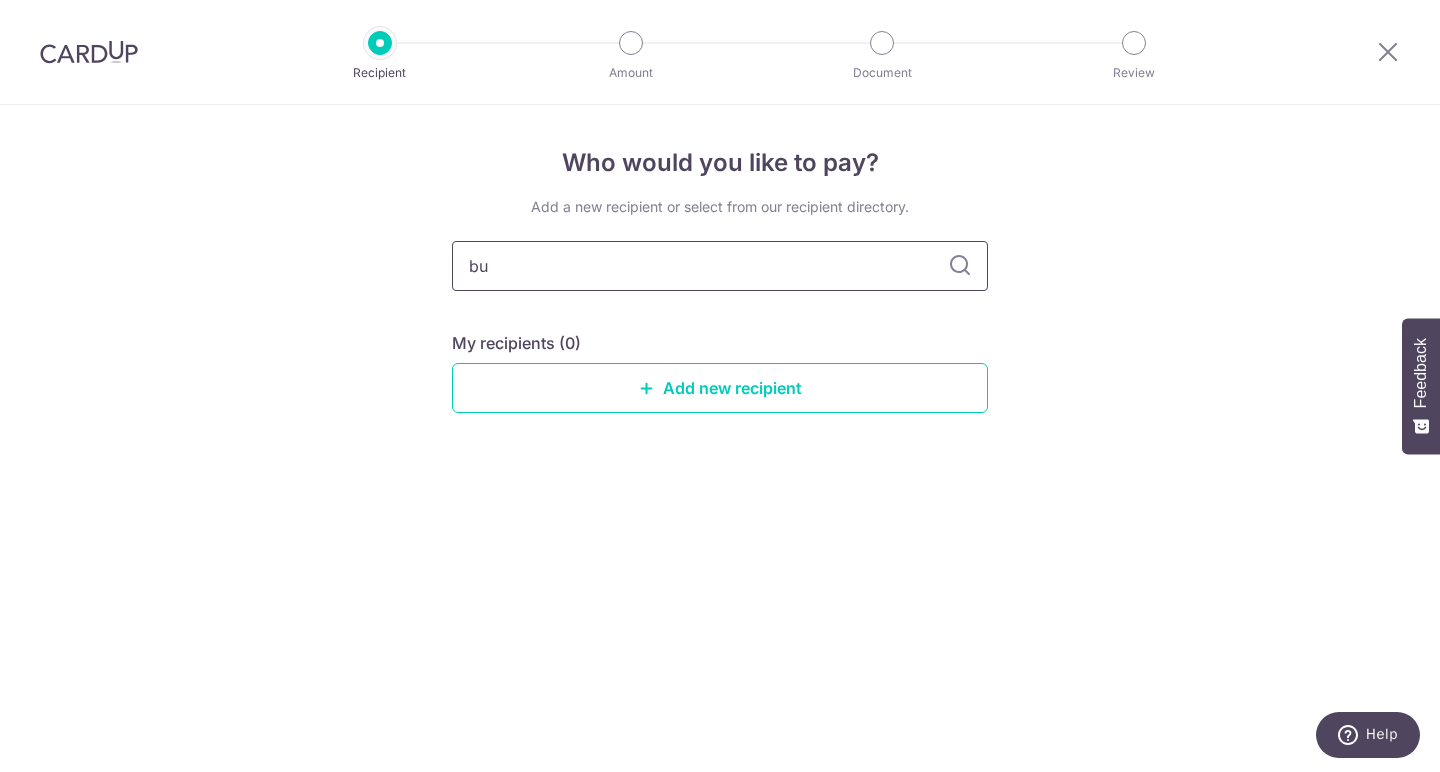type on "b" 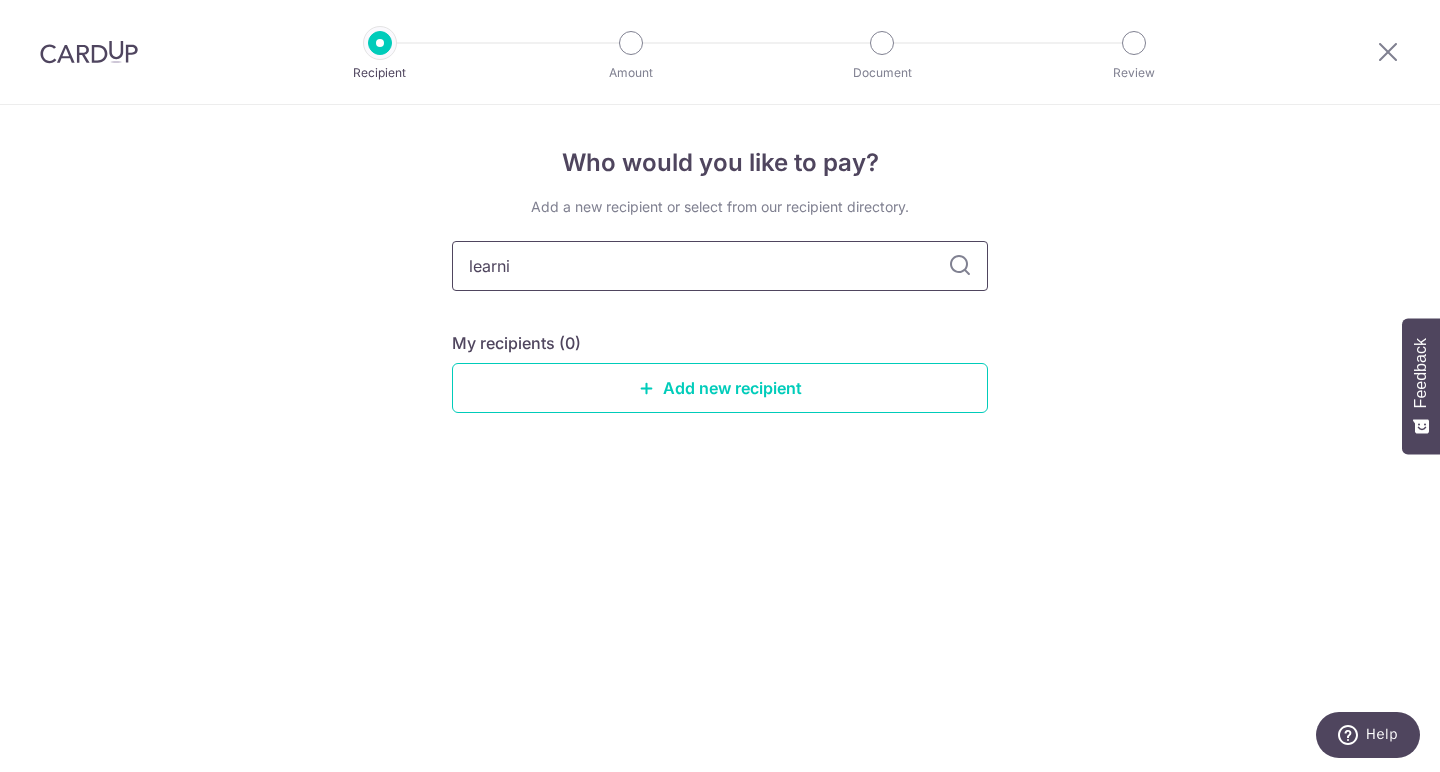 type on "learnin" 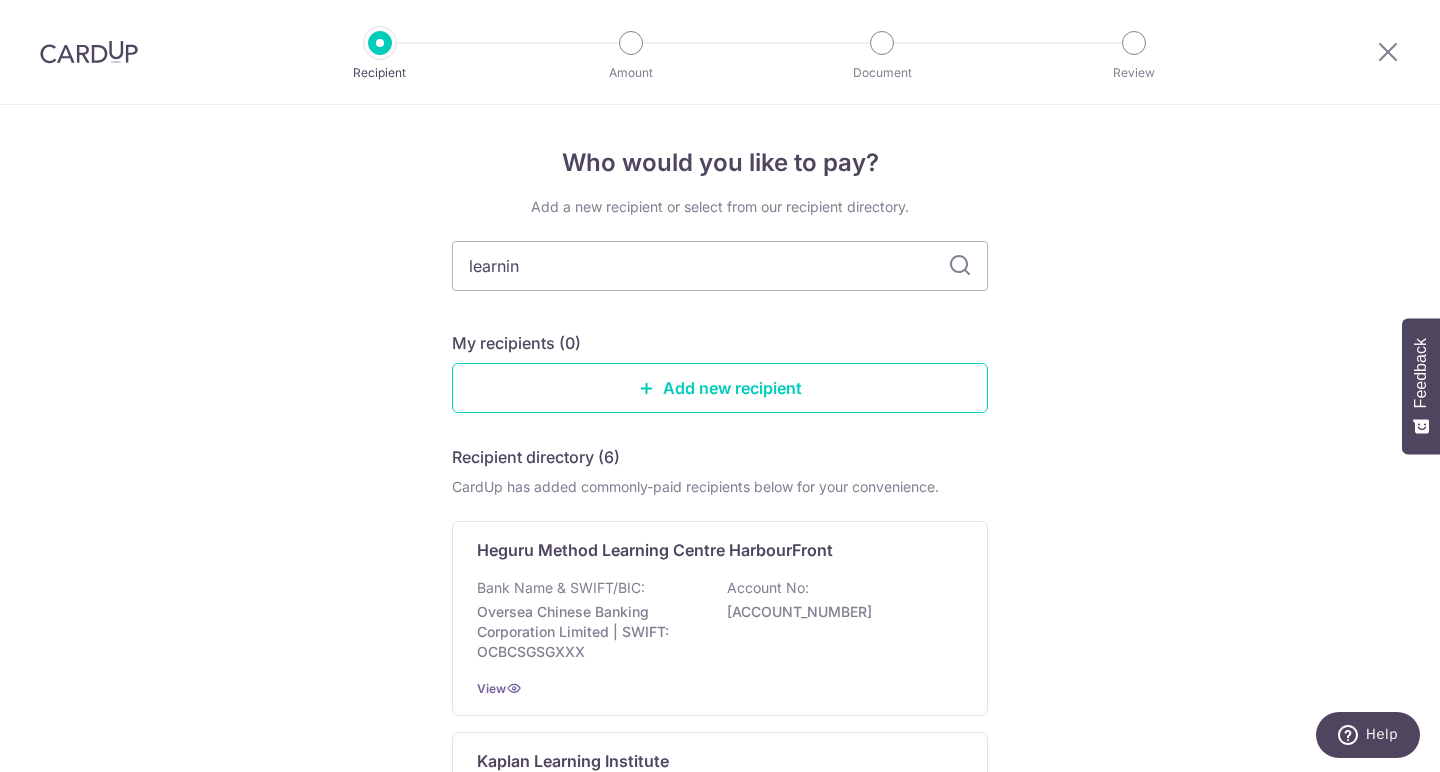 type on "learnin" 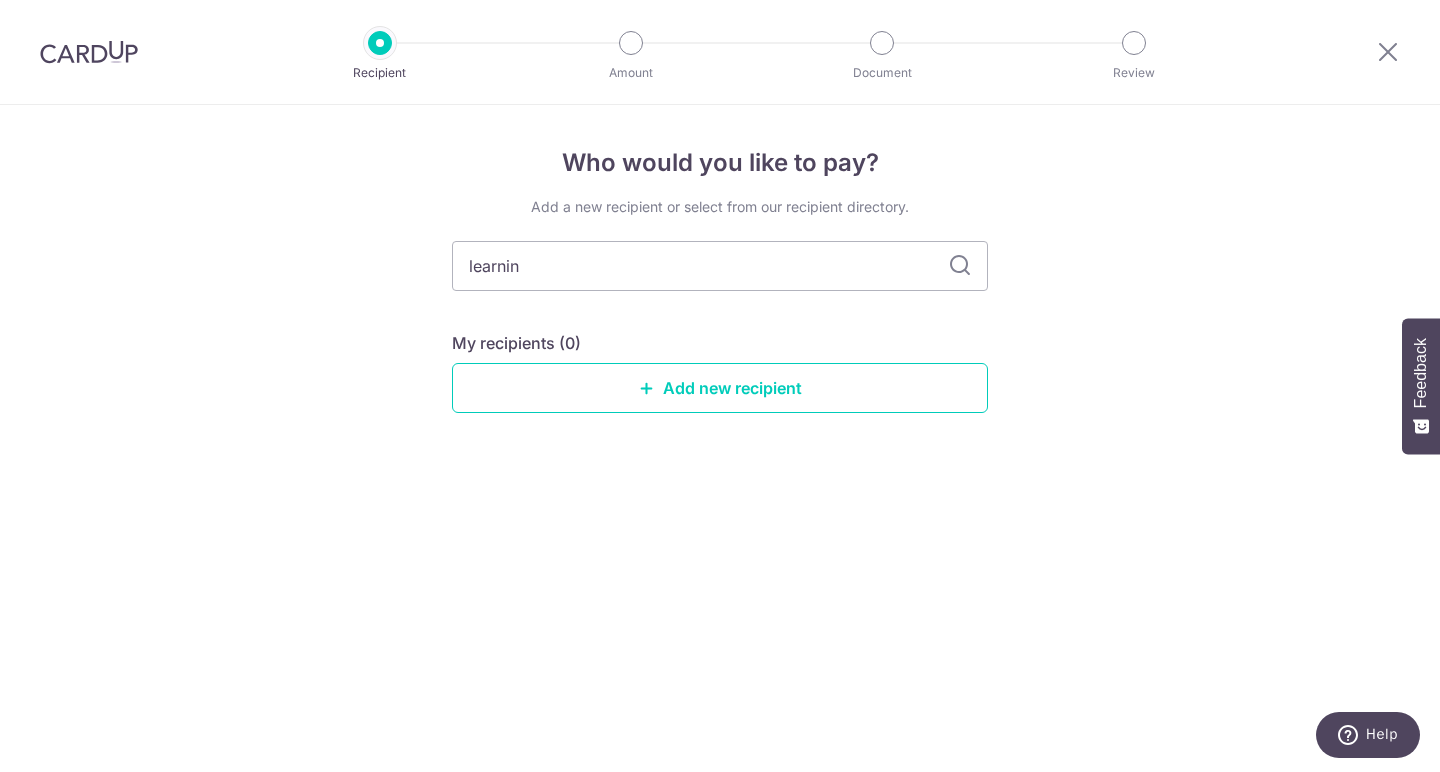 type on "learning" 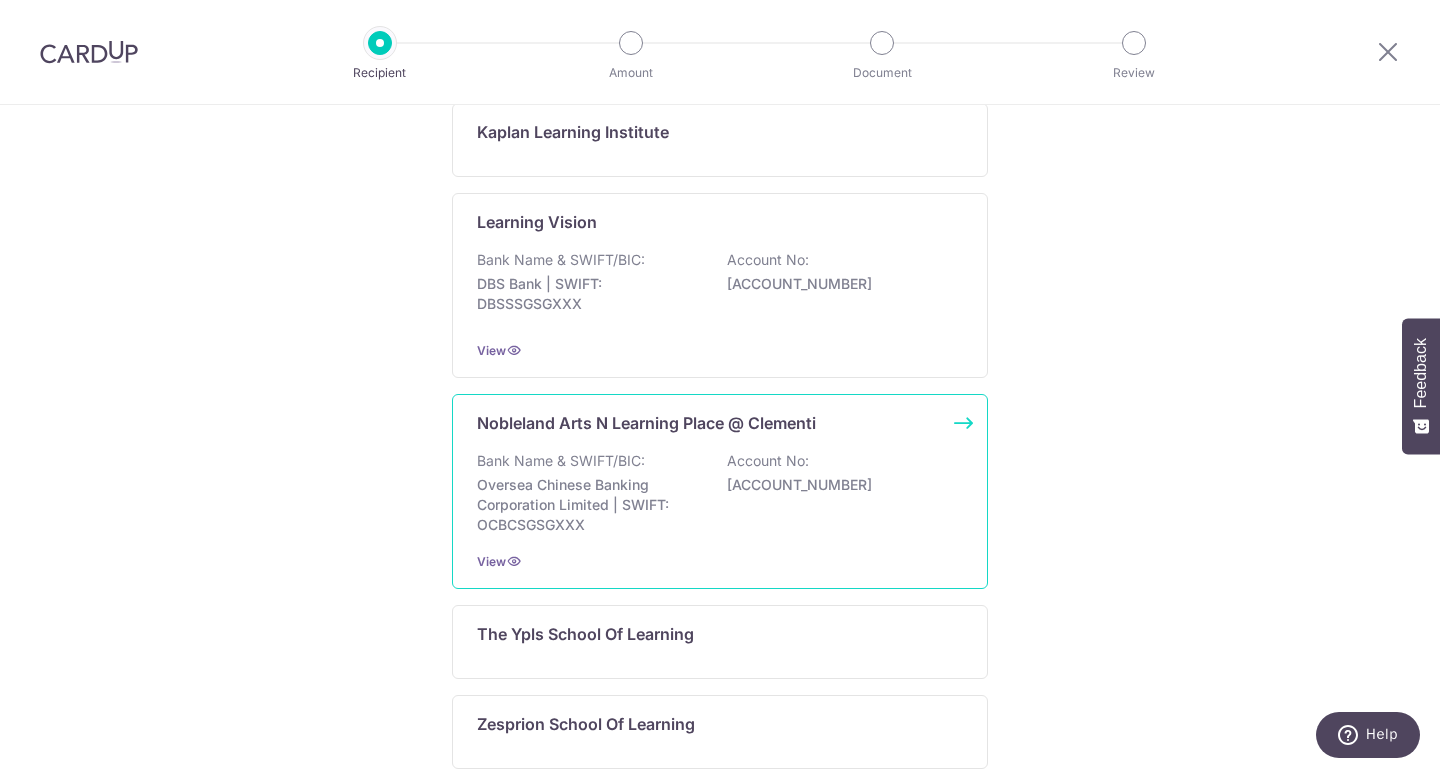 scroll, scrollTop: 628, scrollLeft: 0, axis: vertical 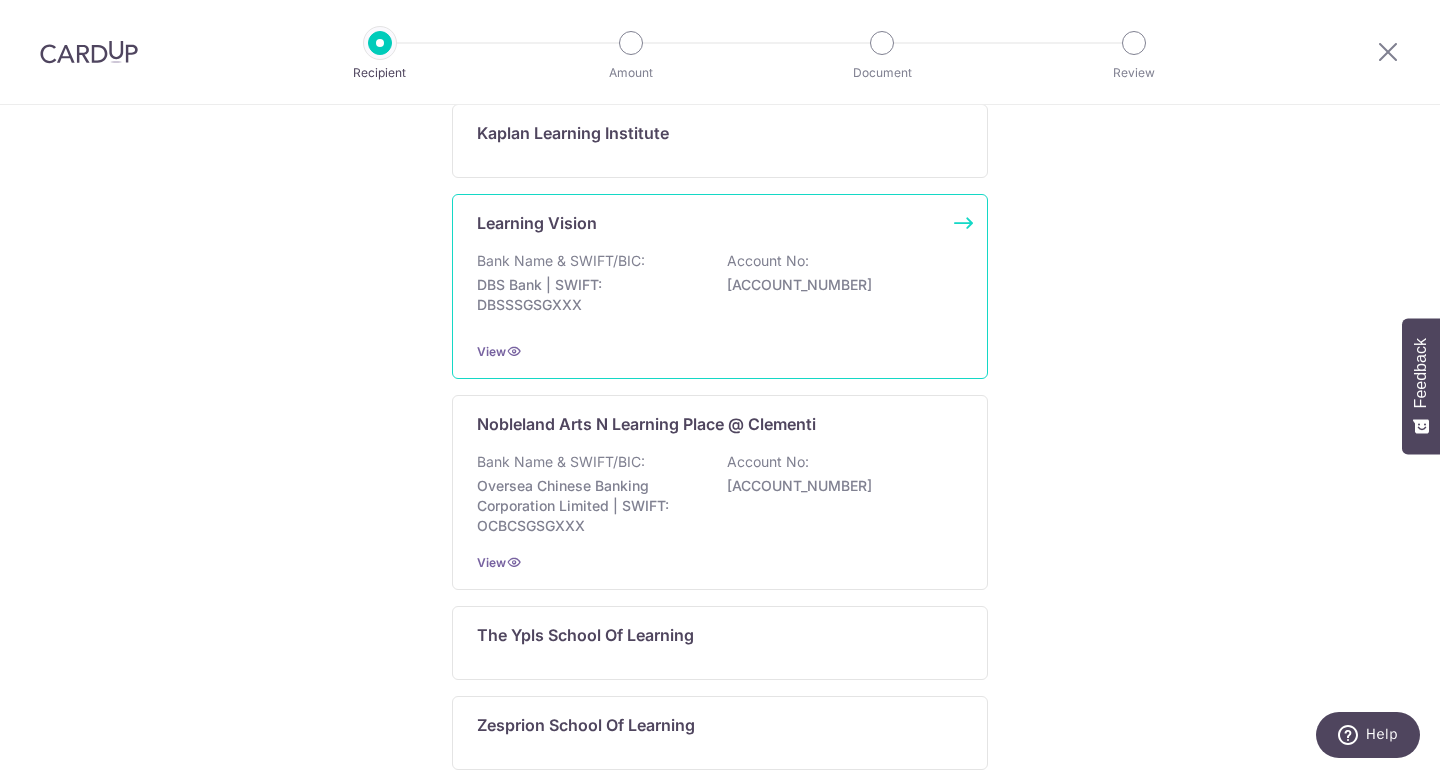 click on "Learning Vision
Bank Name & SWIFT/BIC:
DBS Bank | SWIFT: DBSSSGSGXXX
Account No:
0039121342
View" at bounding box center (720, 286) 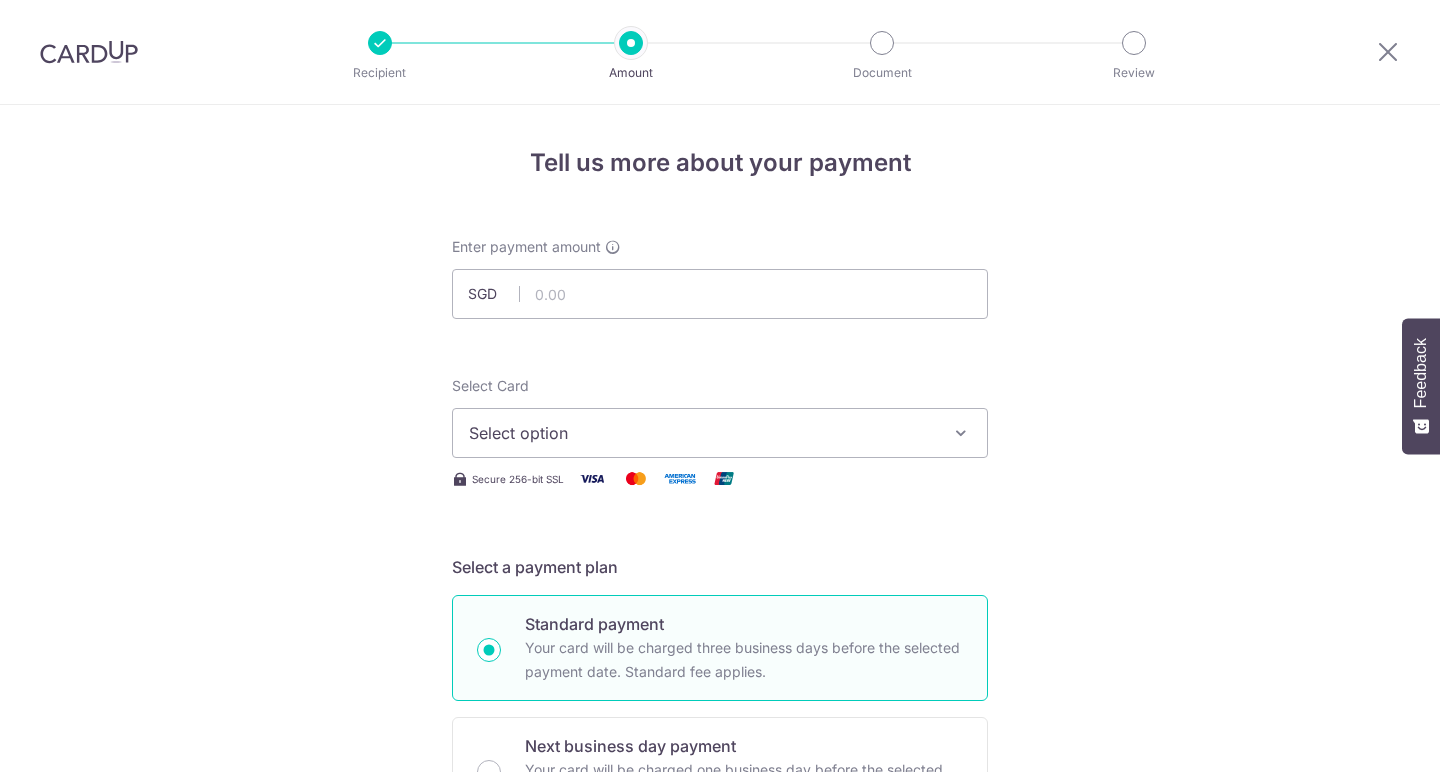 scroll, scrollTop: 0, scrollLeft: 0, axis: both 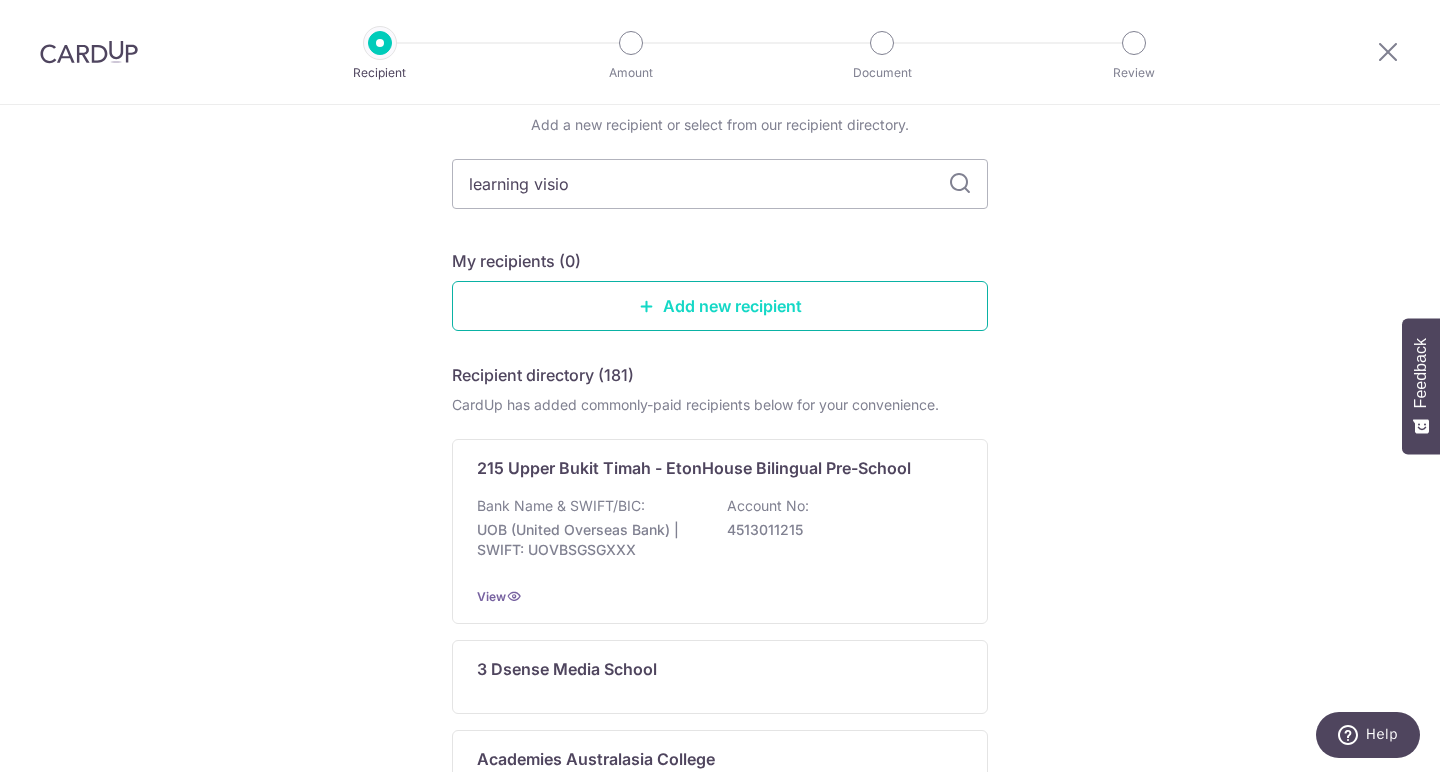 type on "learning vision" 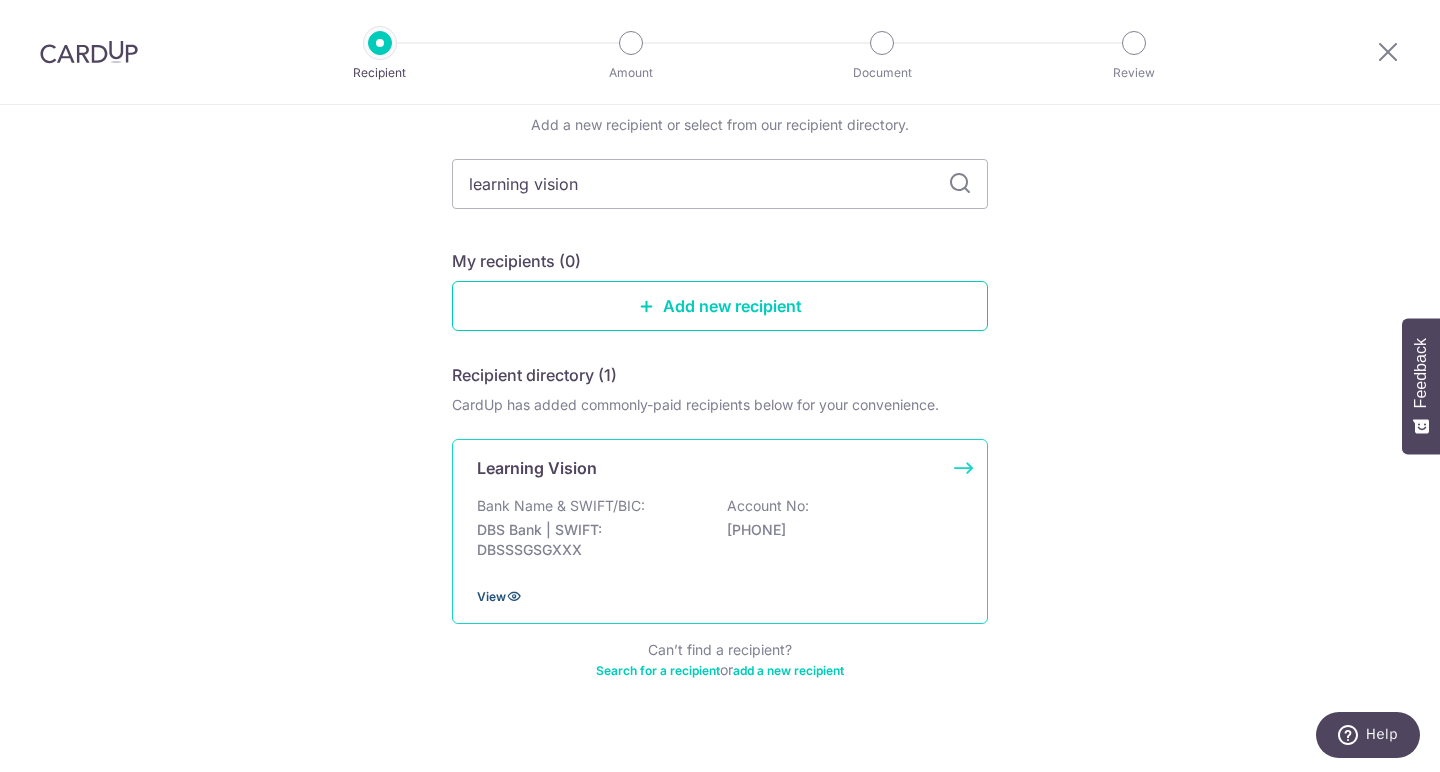 click at bounding box center (514, 596) 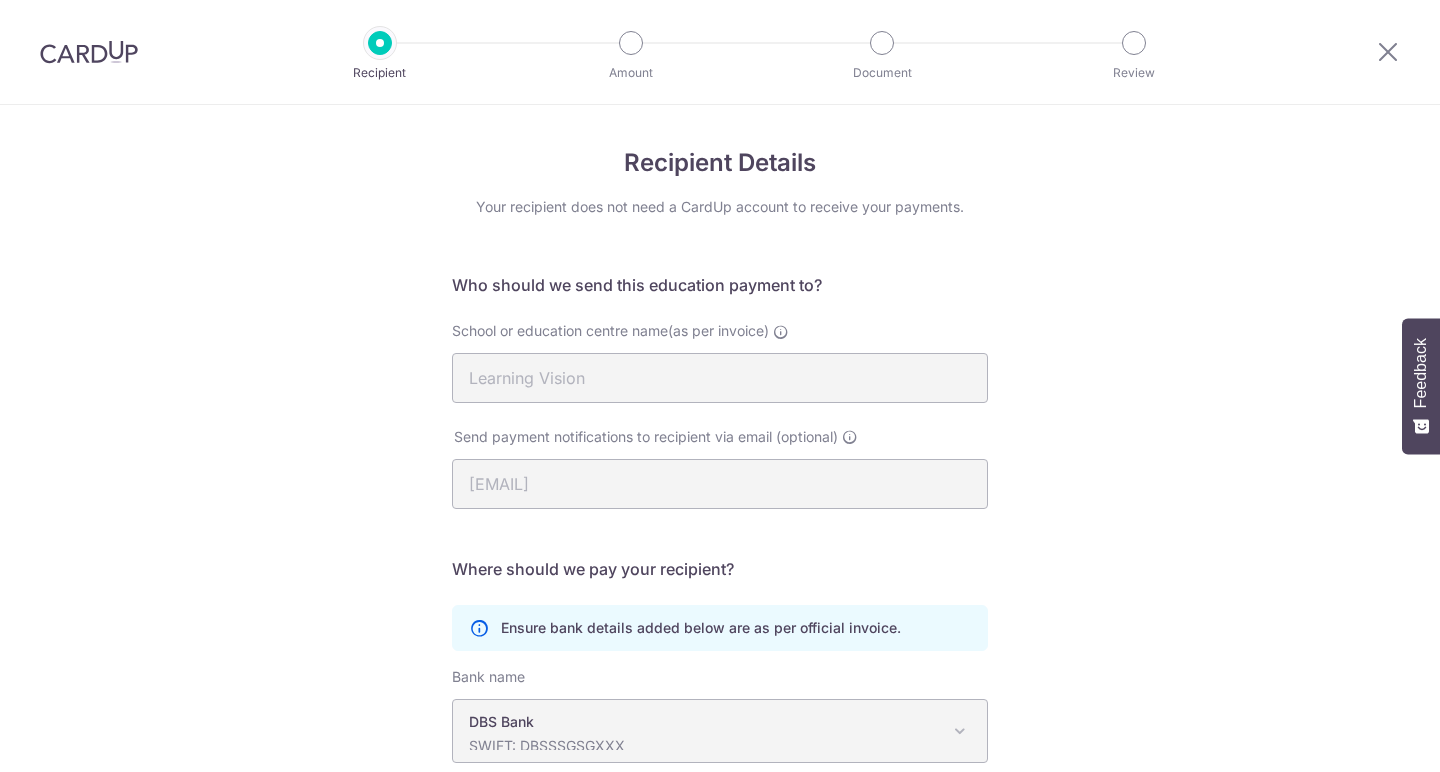 scroll, scrollTop: 0, scrollLeft: 0, axis: both 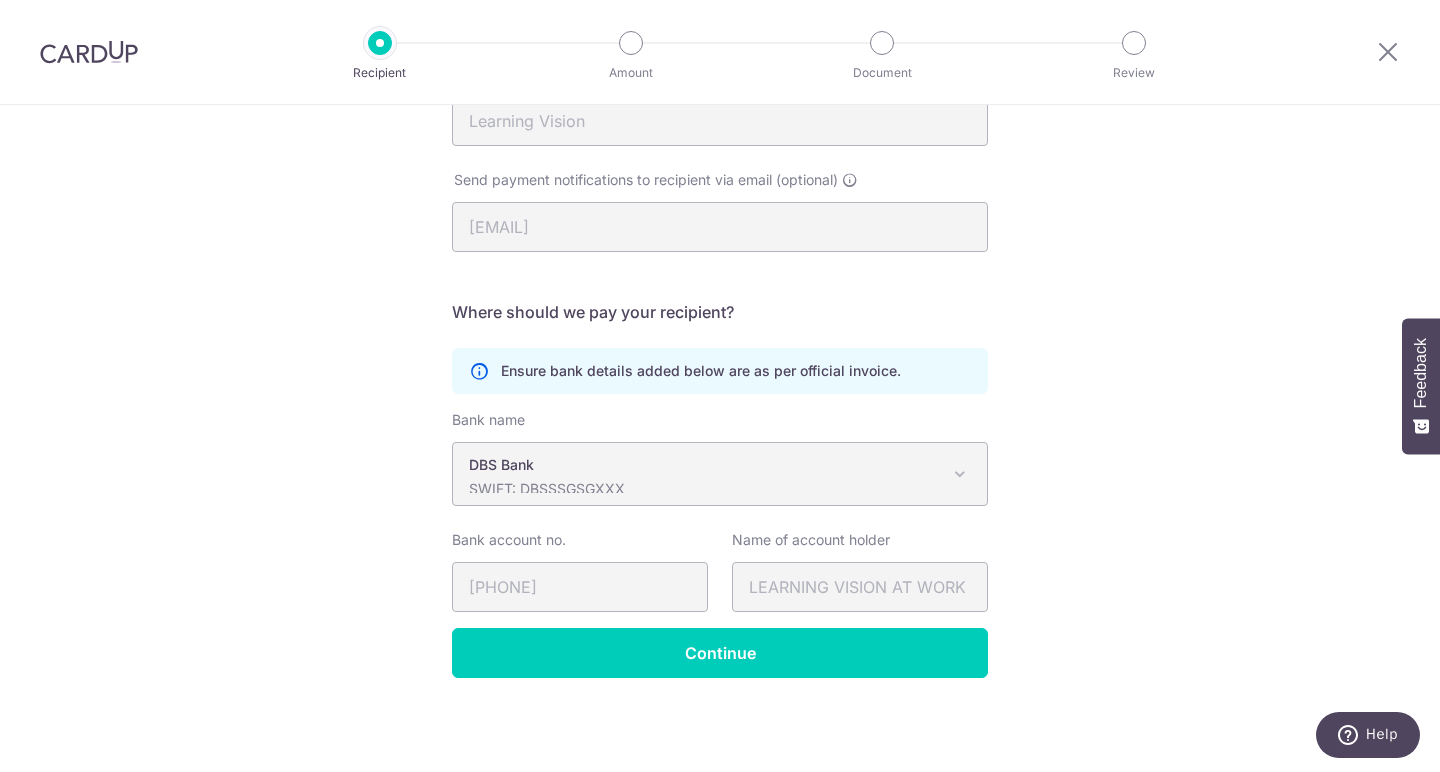 click at bounding box center [960, 474] 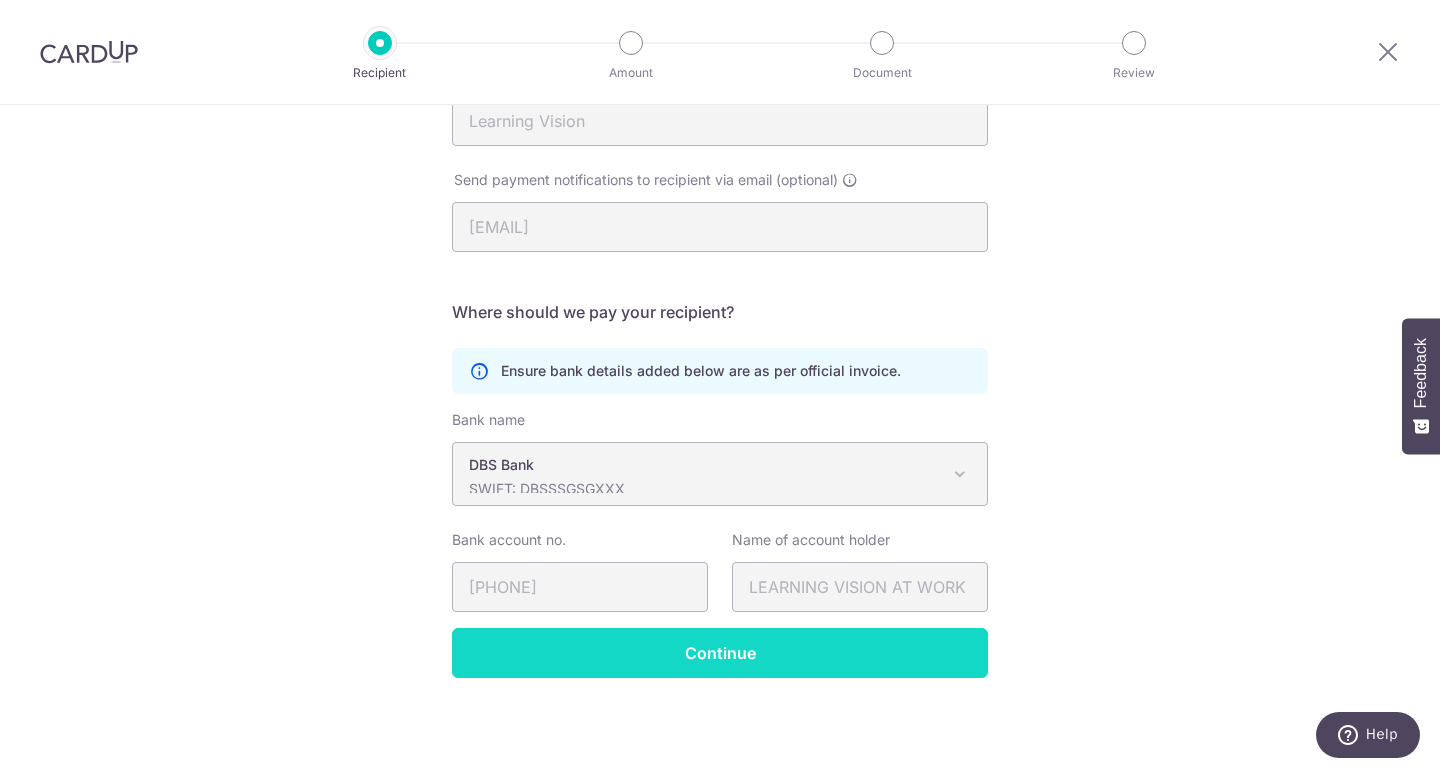 click on "Continue" at bounding box center (720, 653) 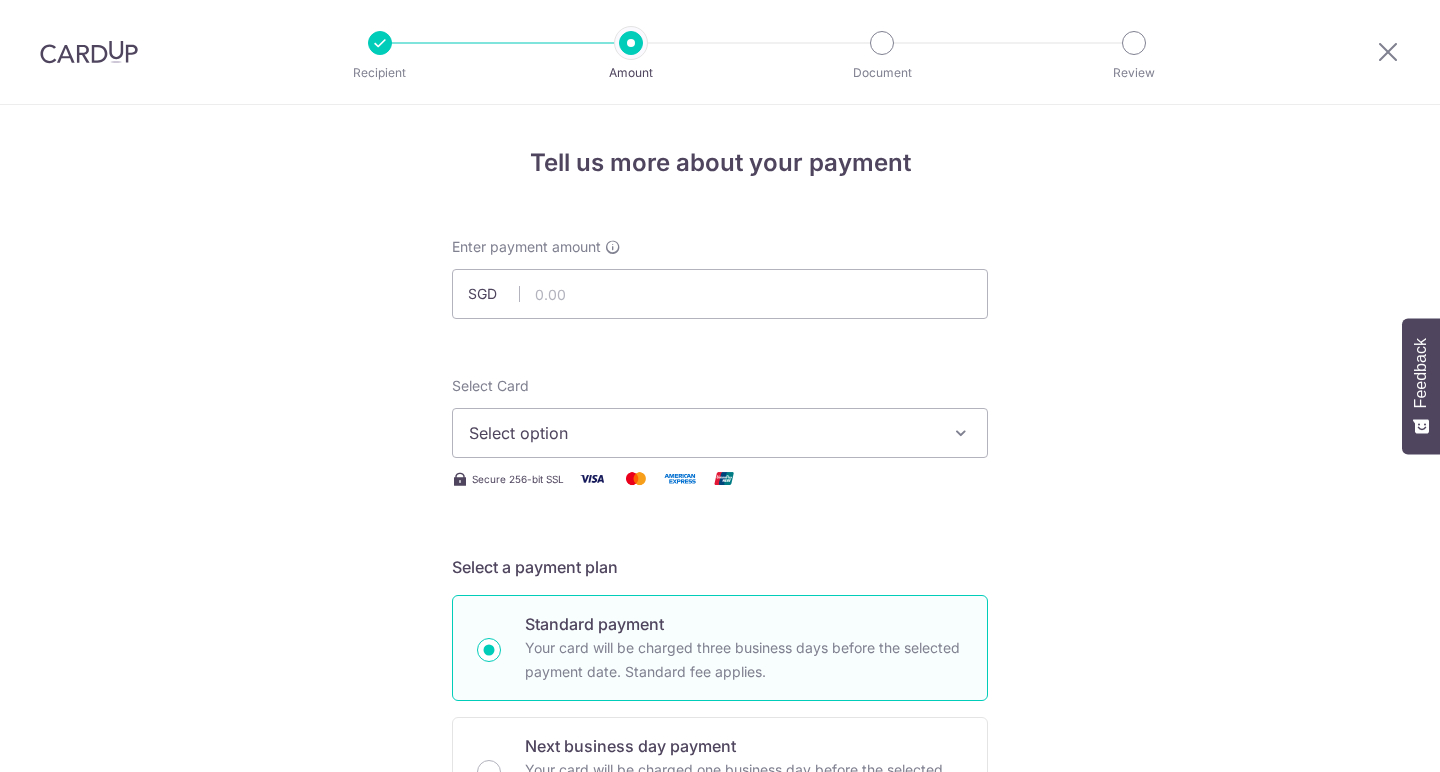 scroll, scrollTop: 0, scrollLeft: 0, axis: both 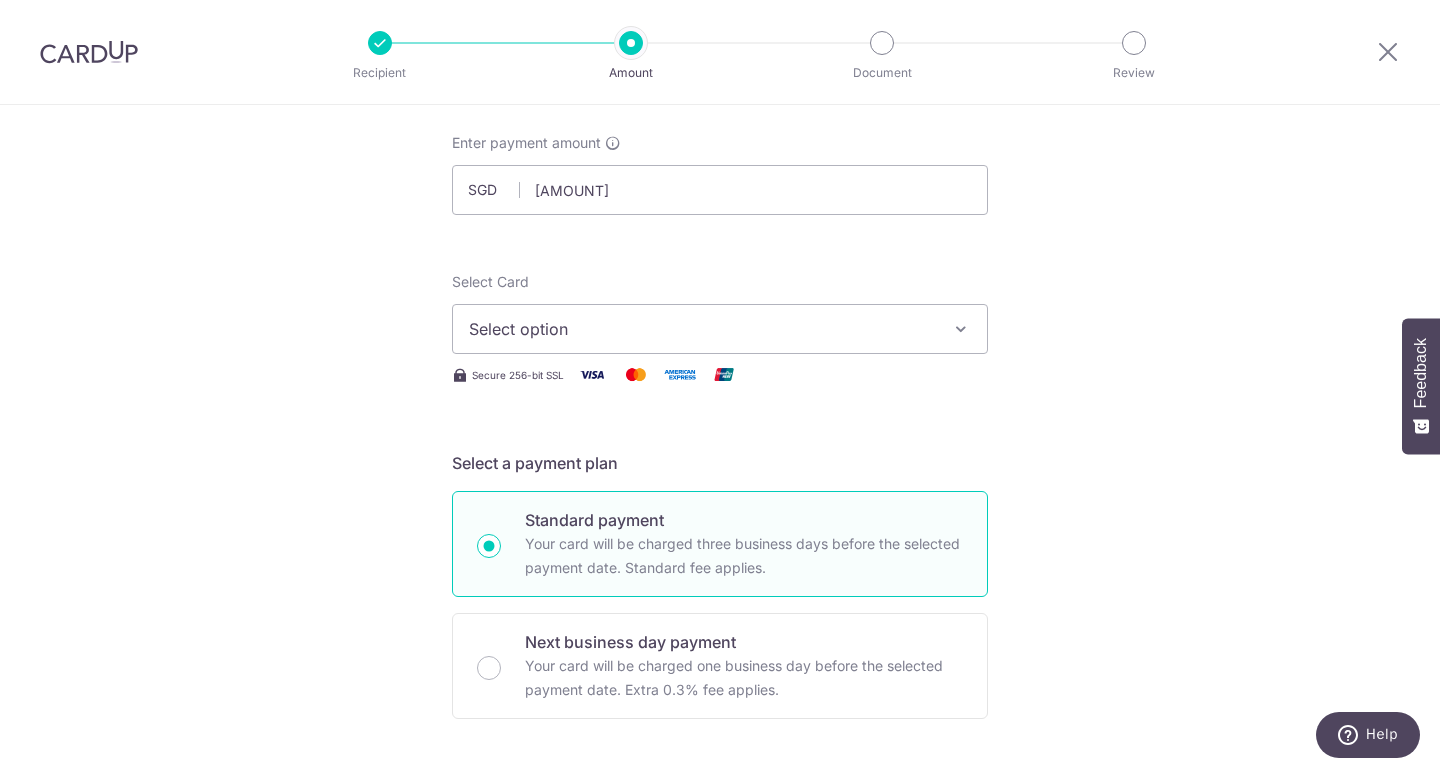 type on "441.20" 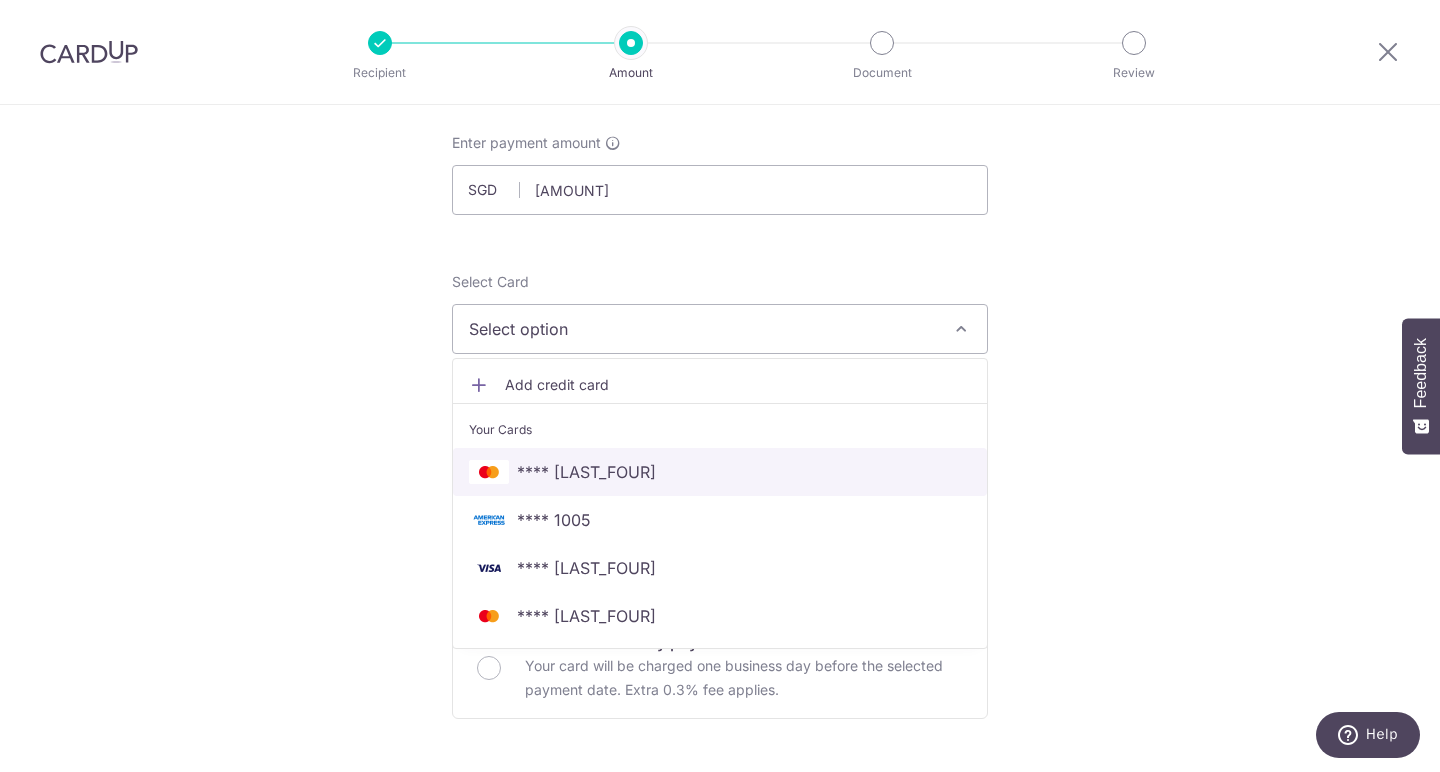 click on "**** 2359" at bounding box center (720, 472) 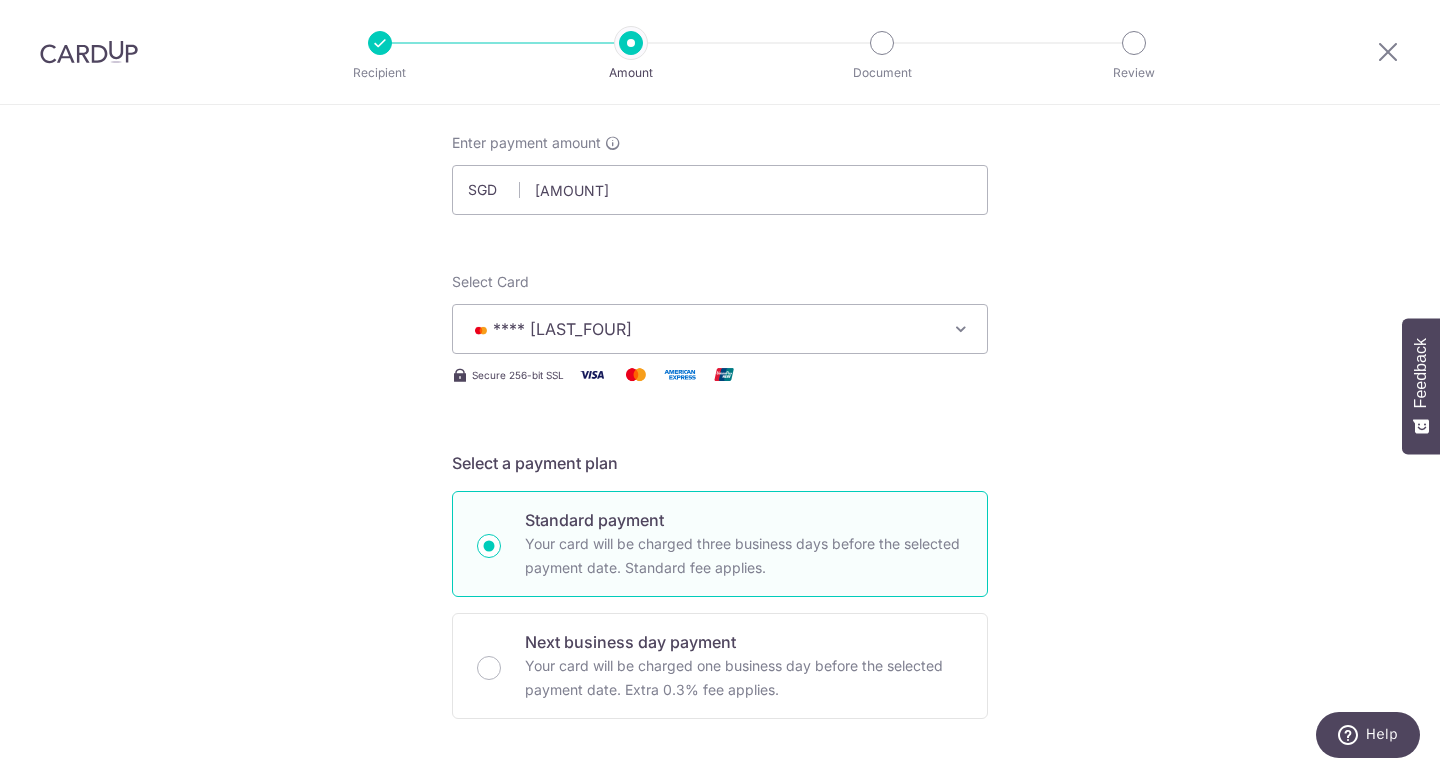 click on "Tell us more about your payment
Enter payment amount
SGD
441.20
441.20
Select Card
**** 2359
Add credit card
Your Cards
**** 2359
**** 1005
**** 4266
**** 2563
Secure 256-bit SSL
Text
New card details
Card" at bounding box center (720, 905) 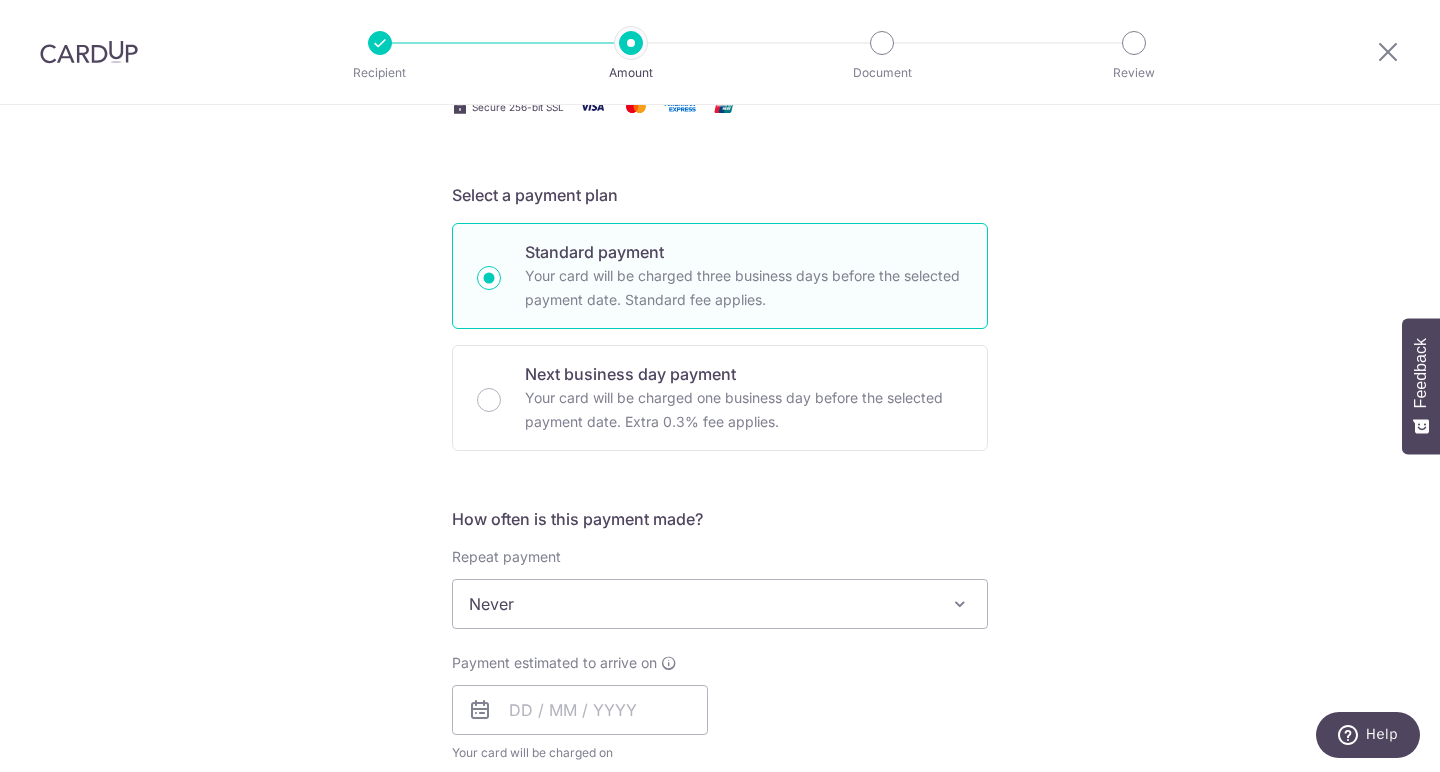 scroll, scrollTop: 665, scrollLeft: 0, axis: vertical 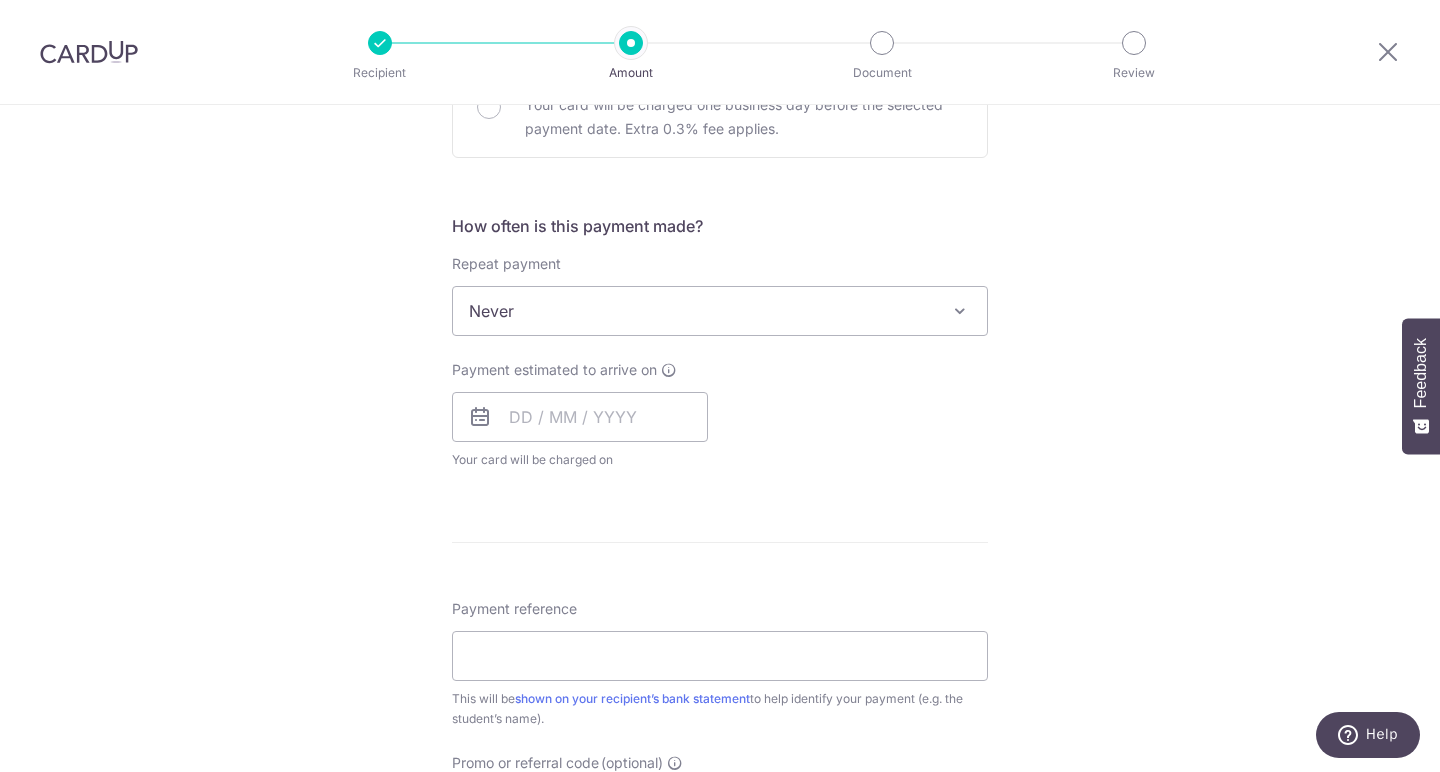 click on "Never" at bounding box center [720, 311] 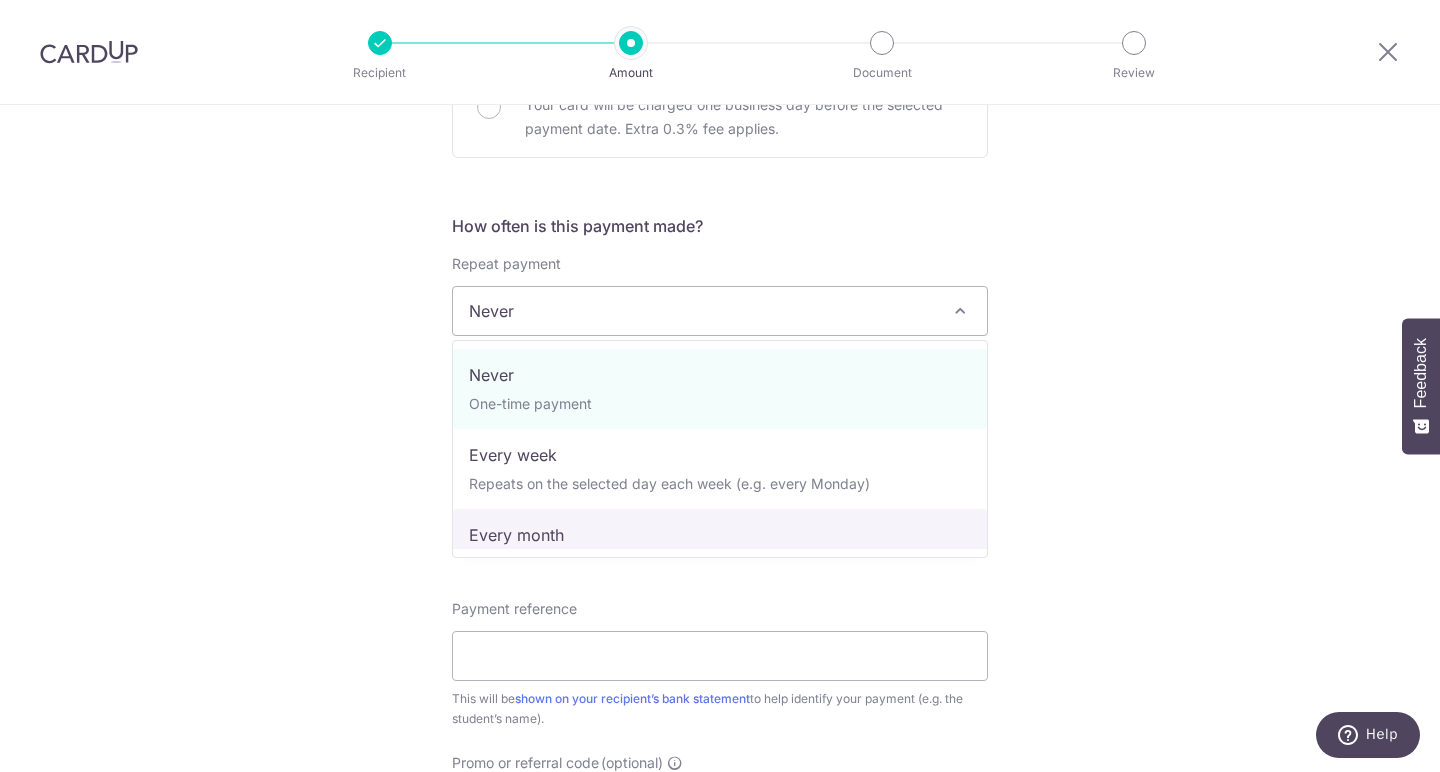 select on "3" 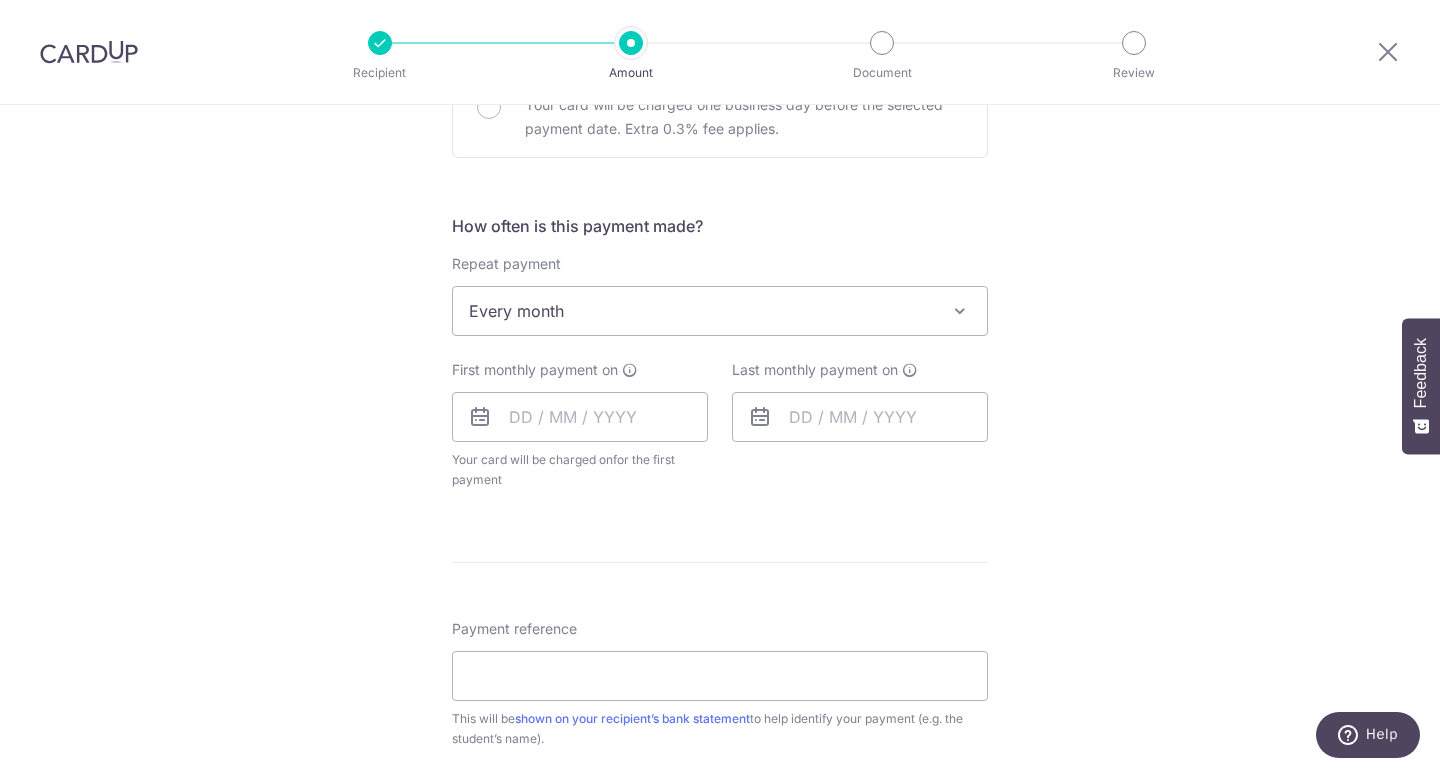 click on "Tell us more about your payment
Enter payment amount
SGD
441.20
441.20
Select Card
**** 2359
Add credit card
Your Cards
**** 2359
**** 1005
**** 4266
**** 2563
Secure 256-bit SSL
Text
New card details
Card" at bounding box center [720, 354] 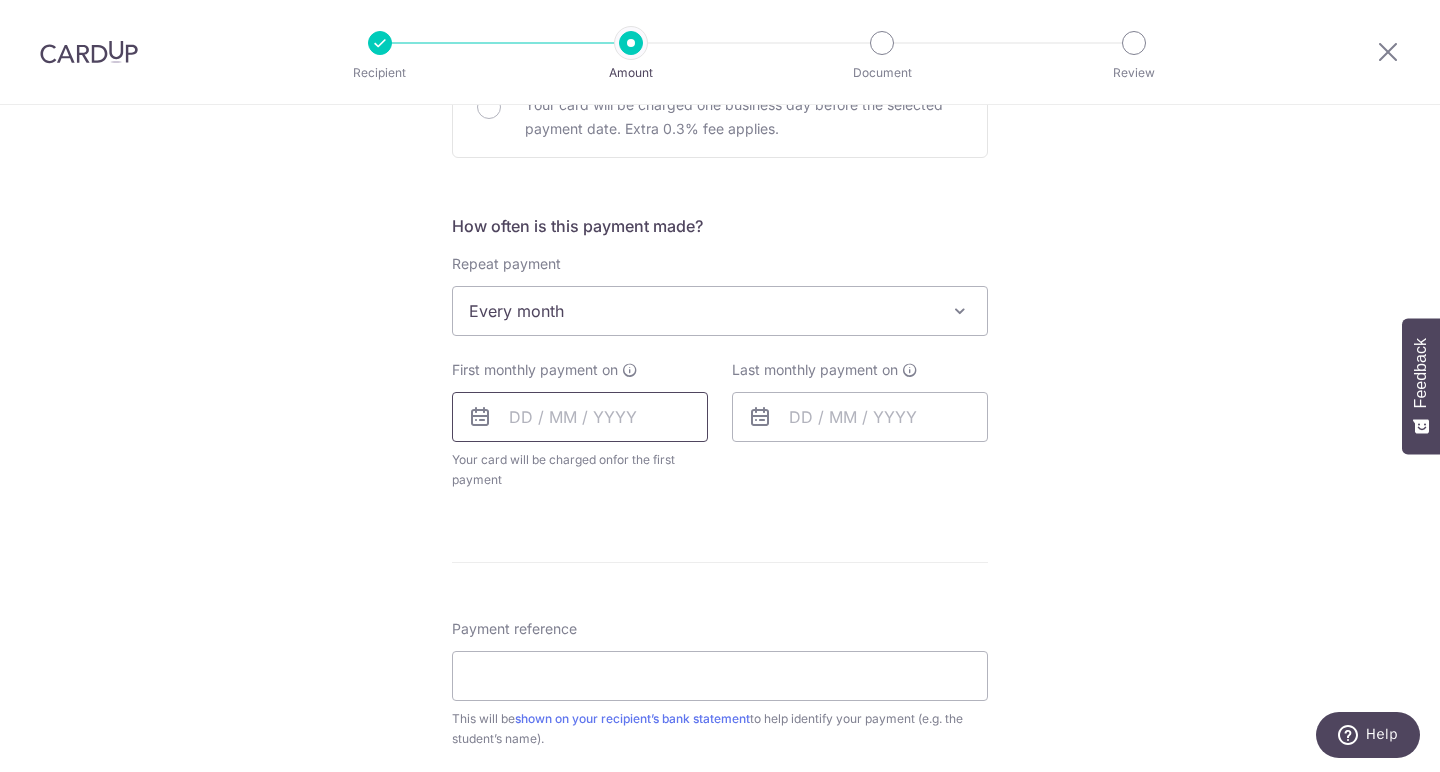 click at bounding box center (580, 417) 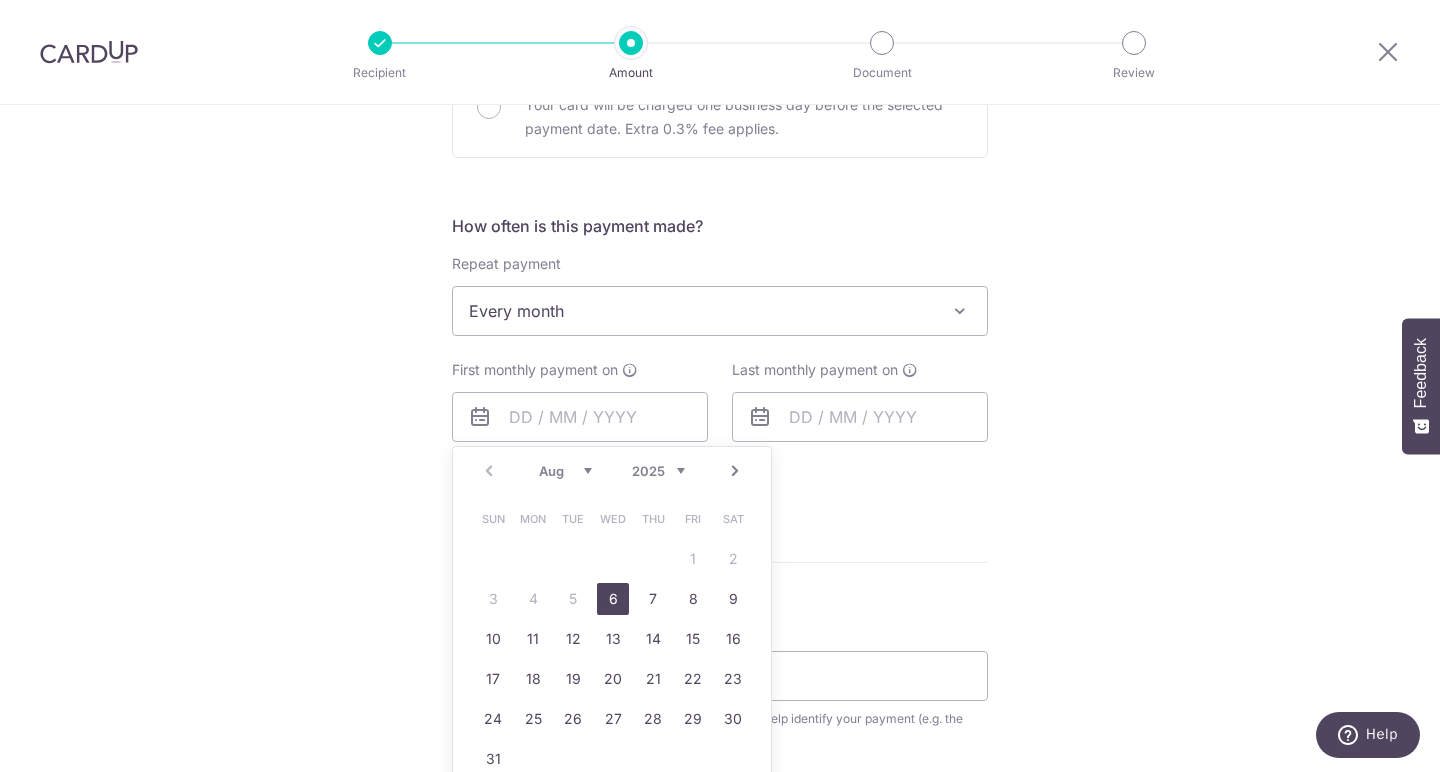 click on "6" at bounding box center (613, 599) 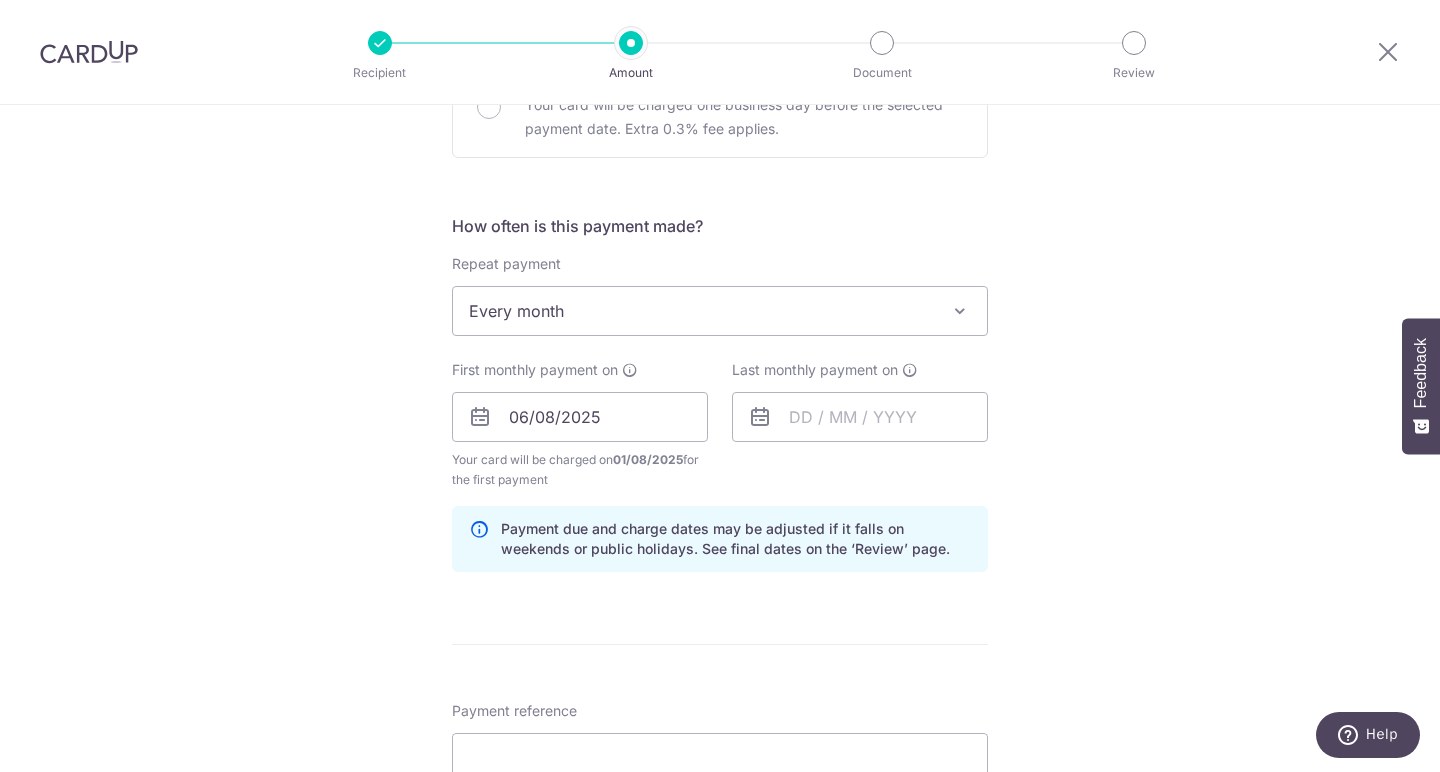 click on "Tell us more about your payment
Enter payment amount
SGD
441.20
441.20
Select Card
**** 2359
Add credit card
Your Cards
**** 2359
**** 1005
**** 4266
**** 2563
Secure 256-bit SSL
Text
New card details
Card" at bounding box center (720, 395) 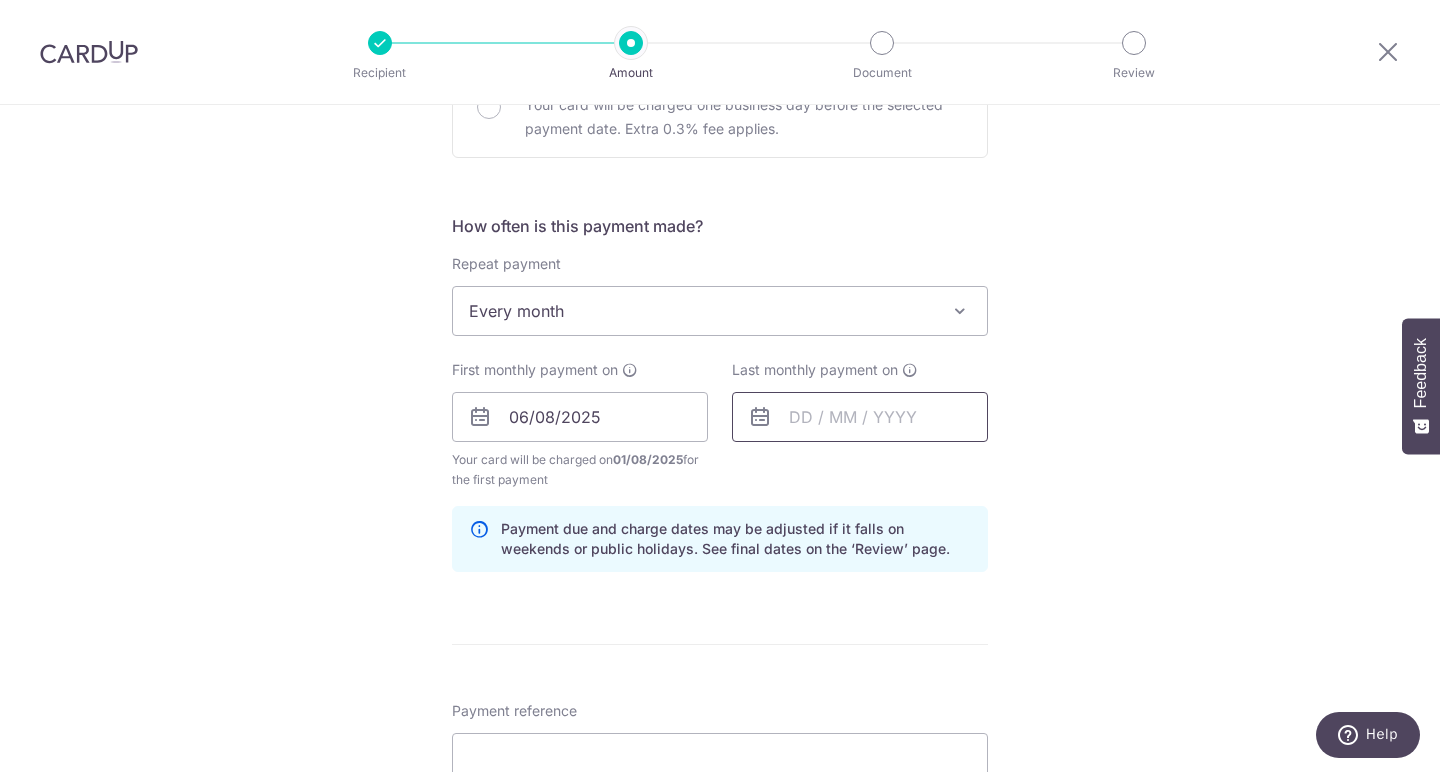 click at bounding box center [860, 417] 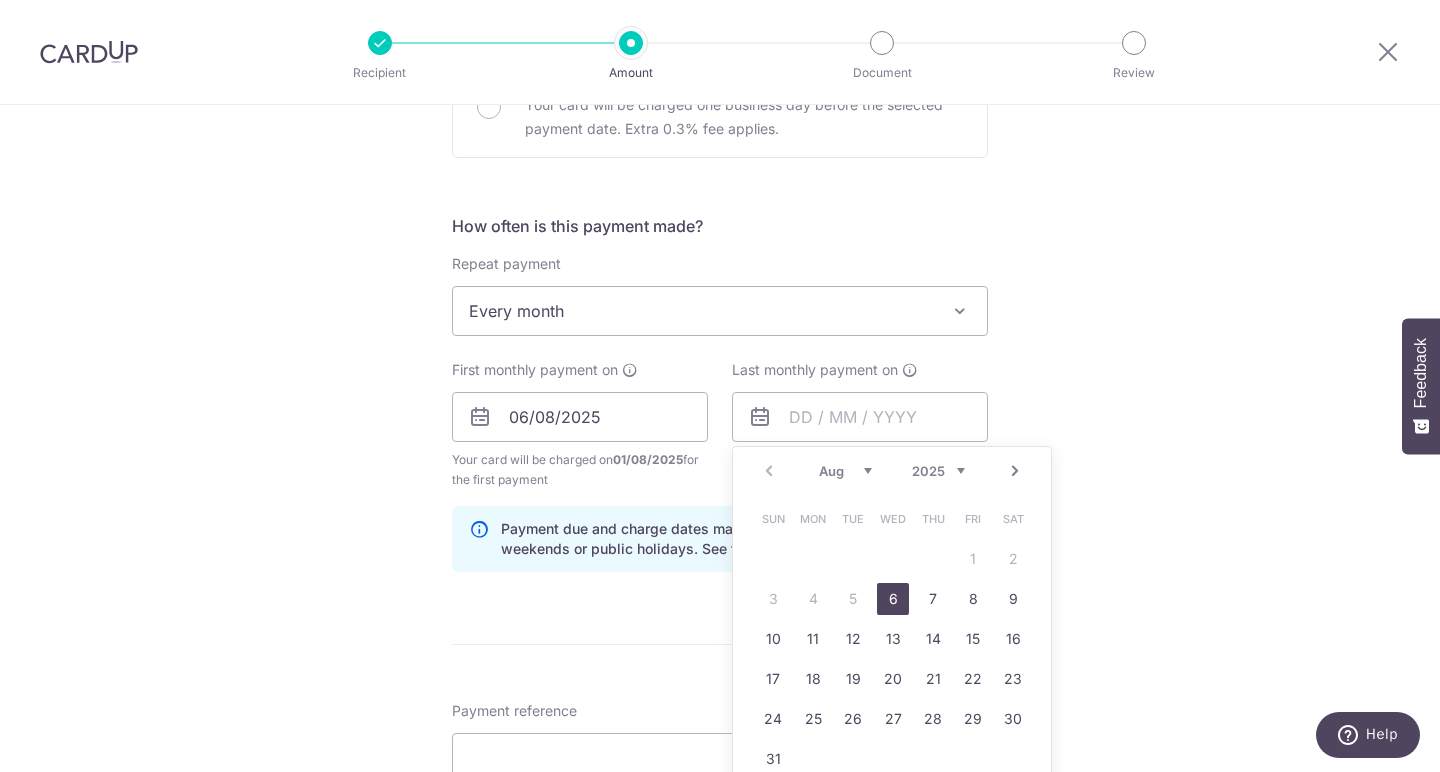 click on "Next" at bounding box center (1015, 471) 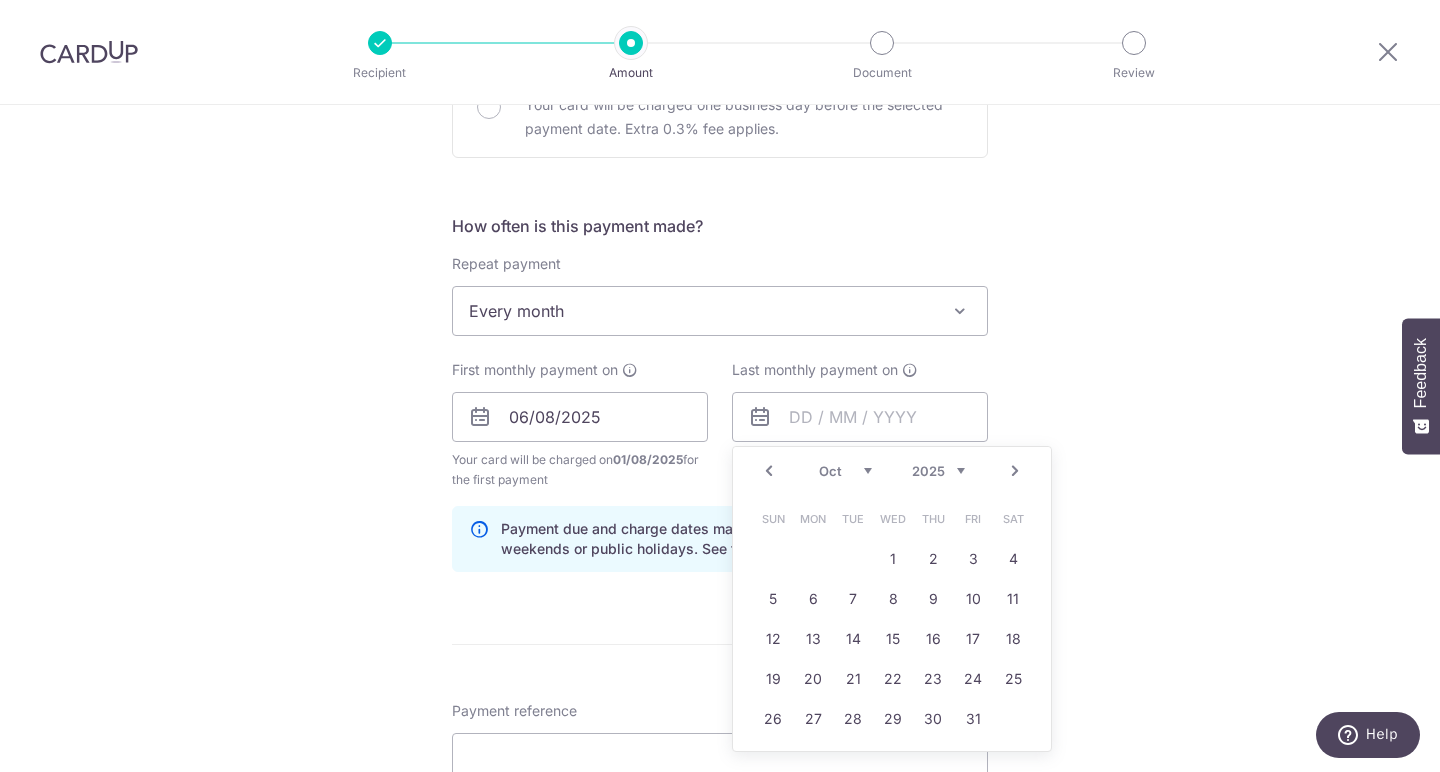 click on "Next" at bounding box center (1015, 471) 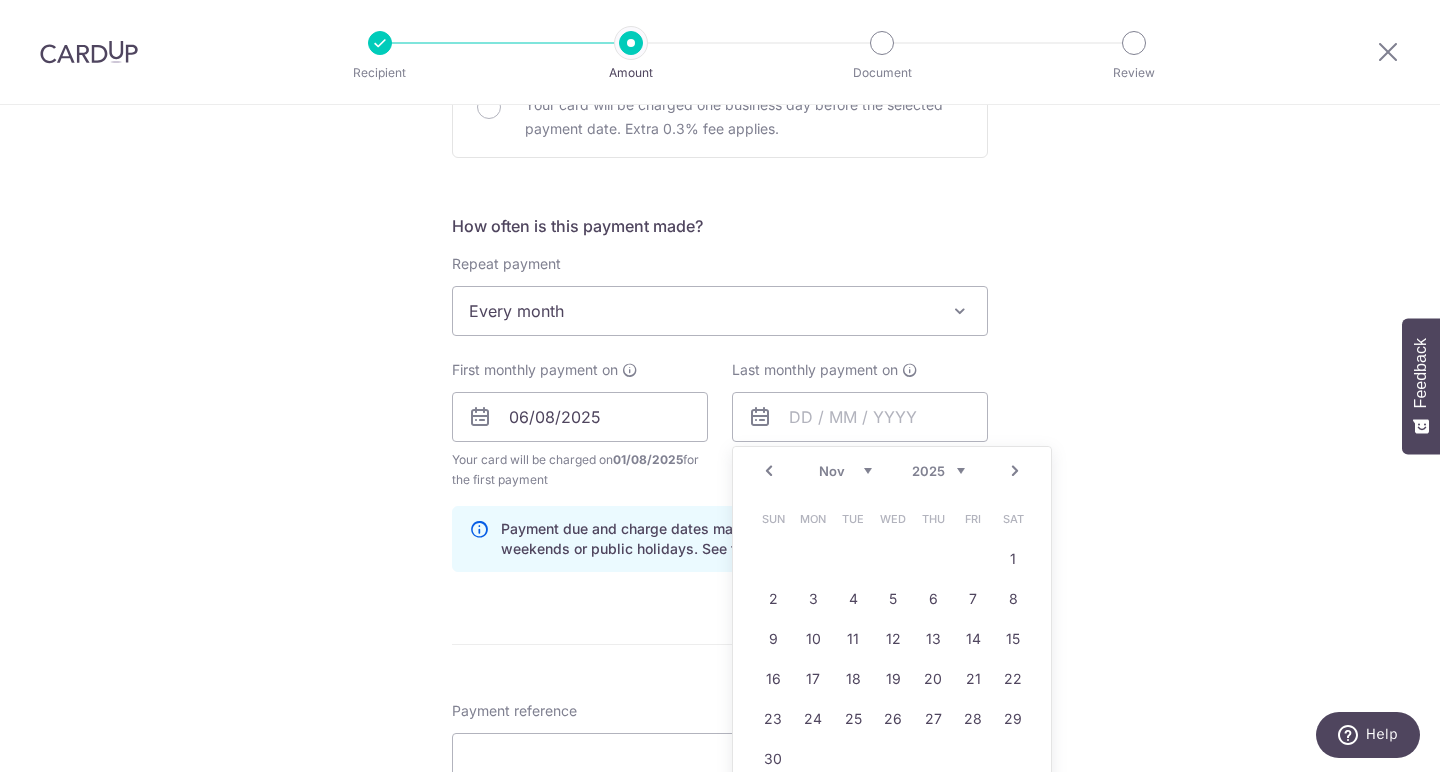 click on "Next" at bounding box center (1015, 471) 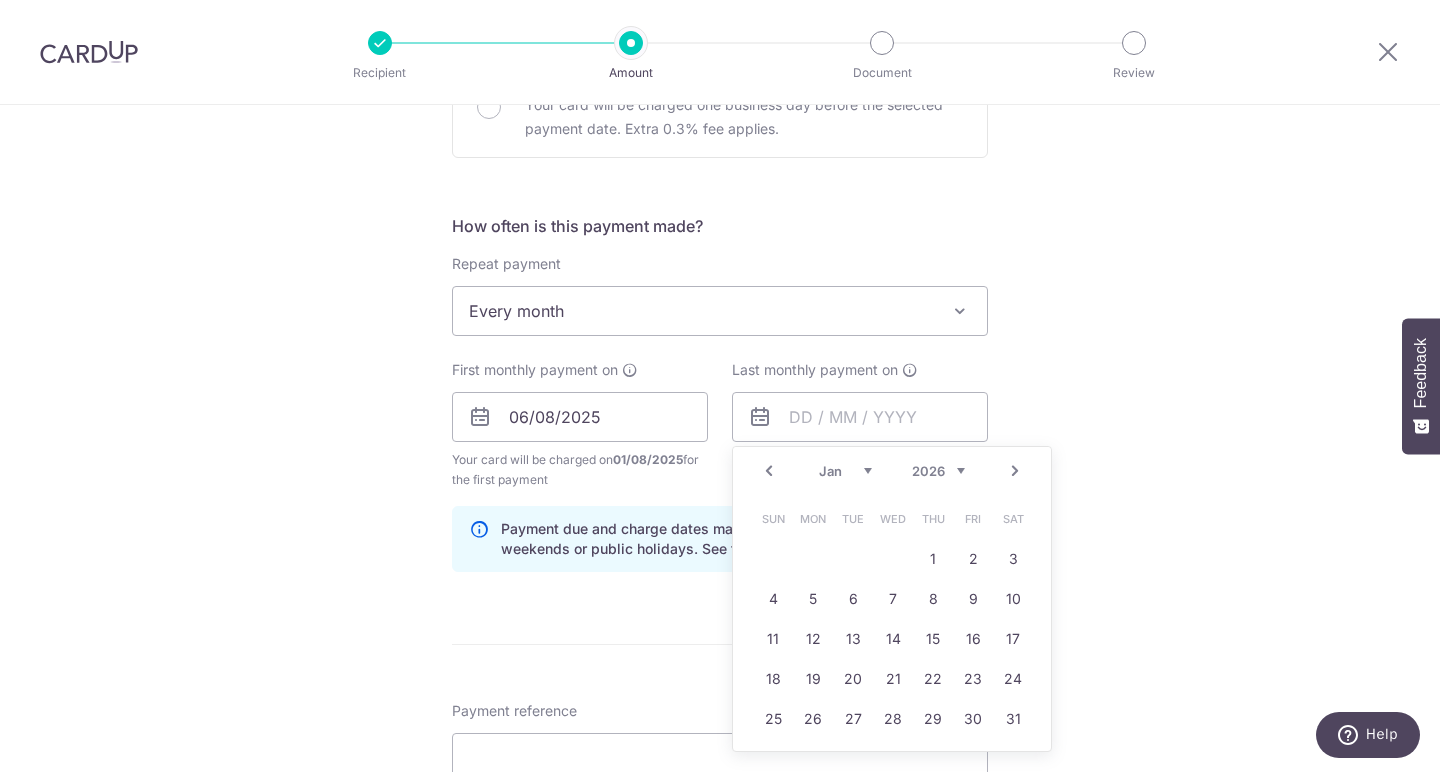 click on "Next" at bounding box center [1015, 471] 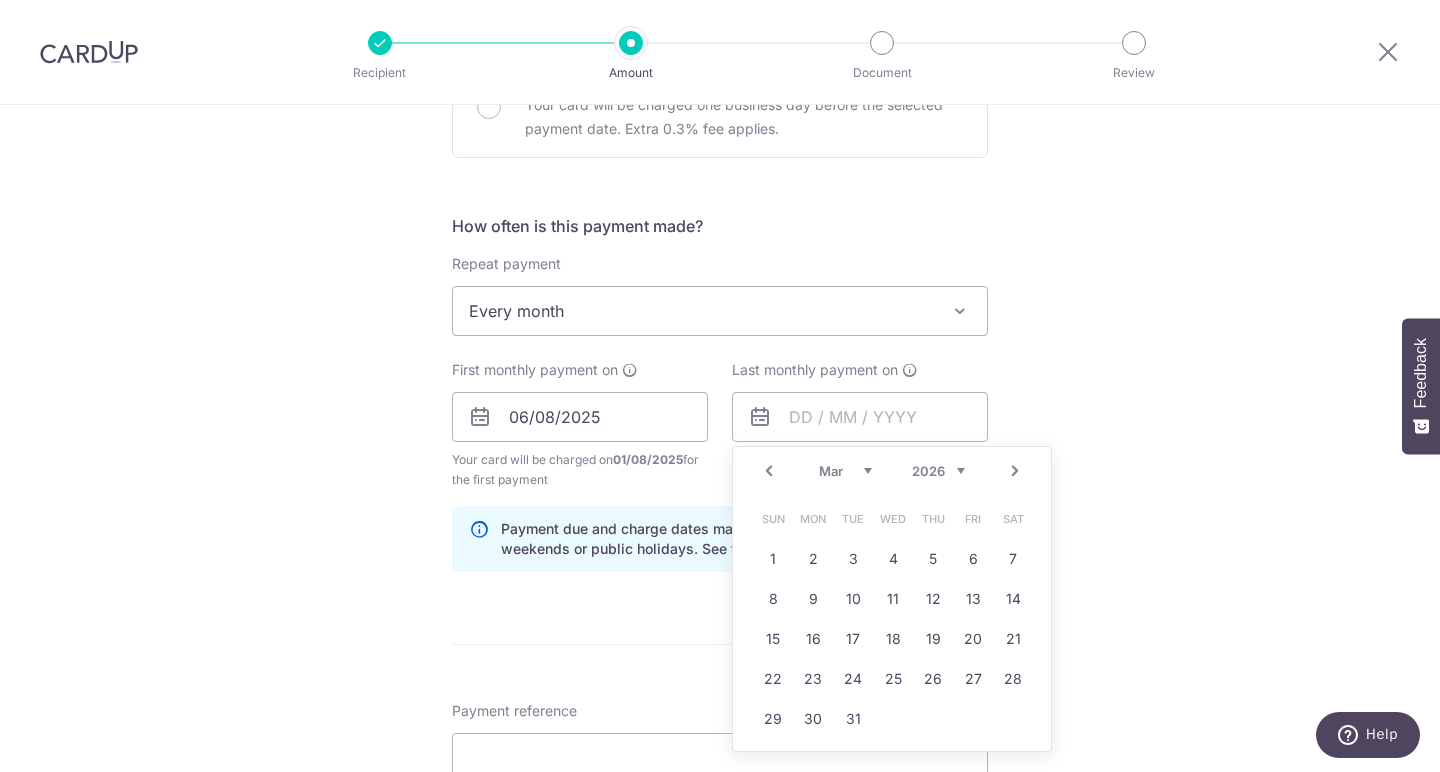 click on "Next" at bounding box center [1015, 471] 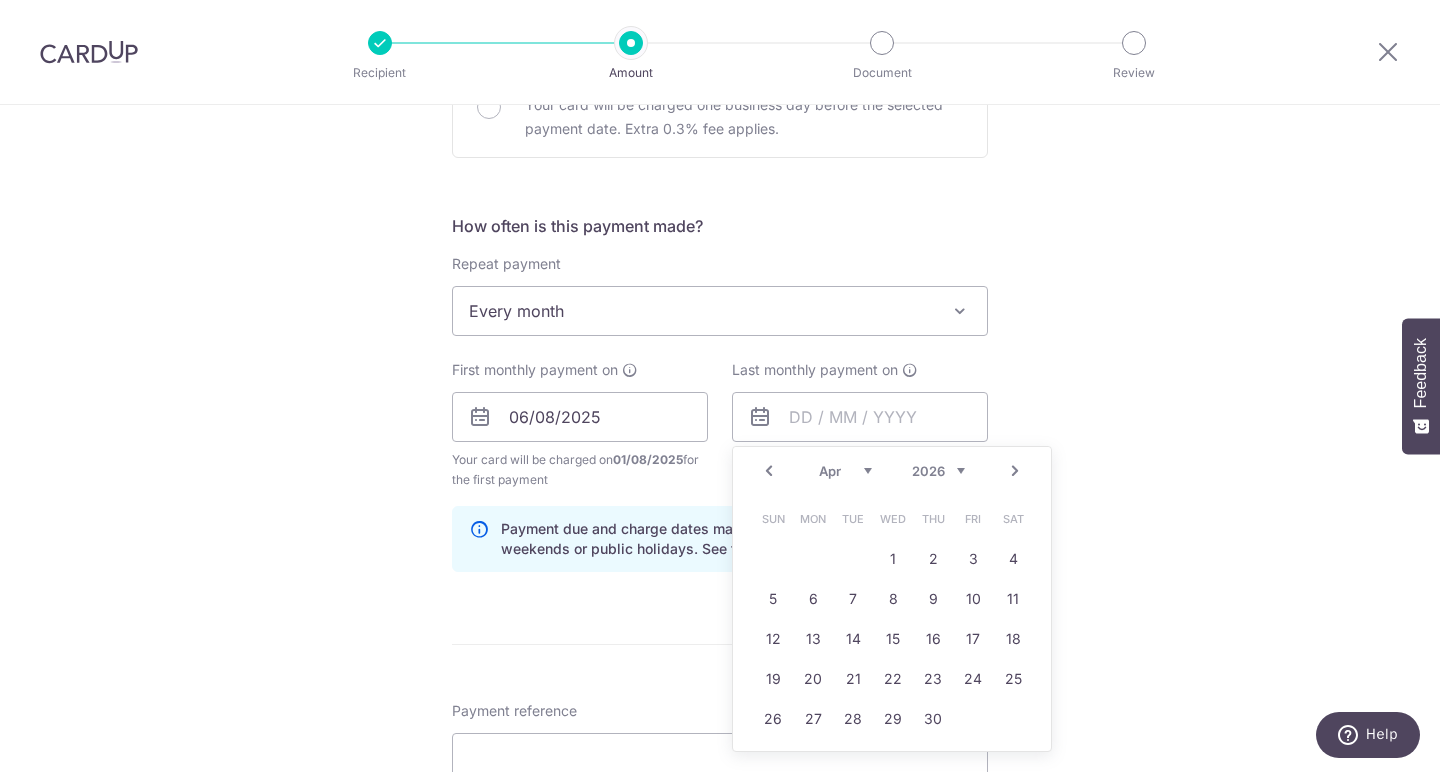 click on "Next" at bounding box center [1015, 471] 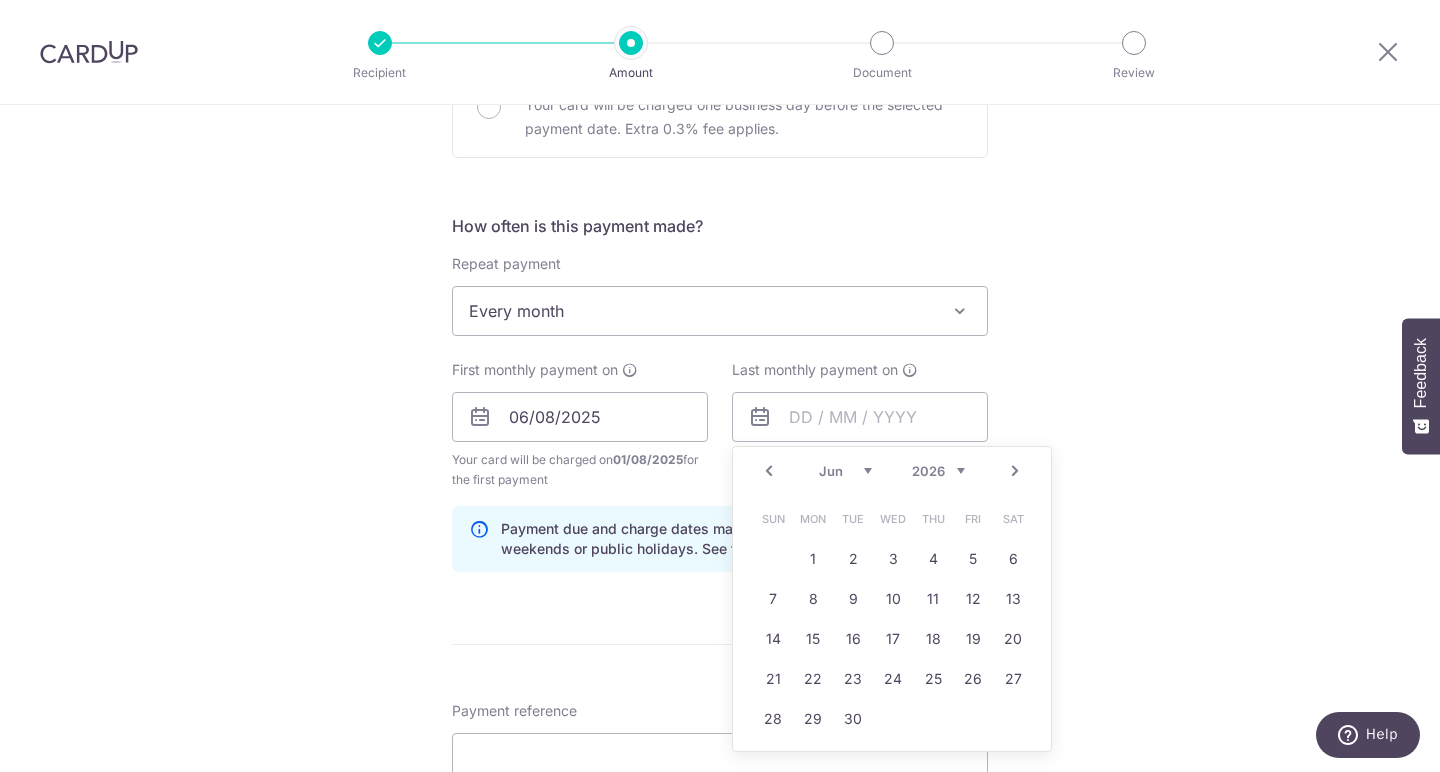 click on "Next" at bounding box center [1015, 471] 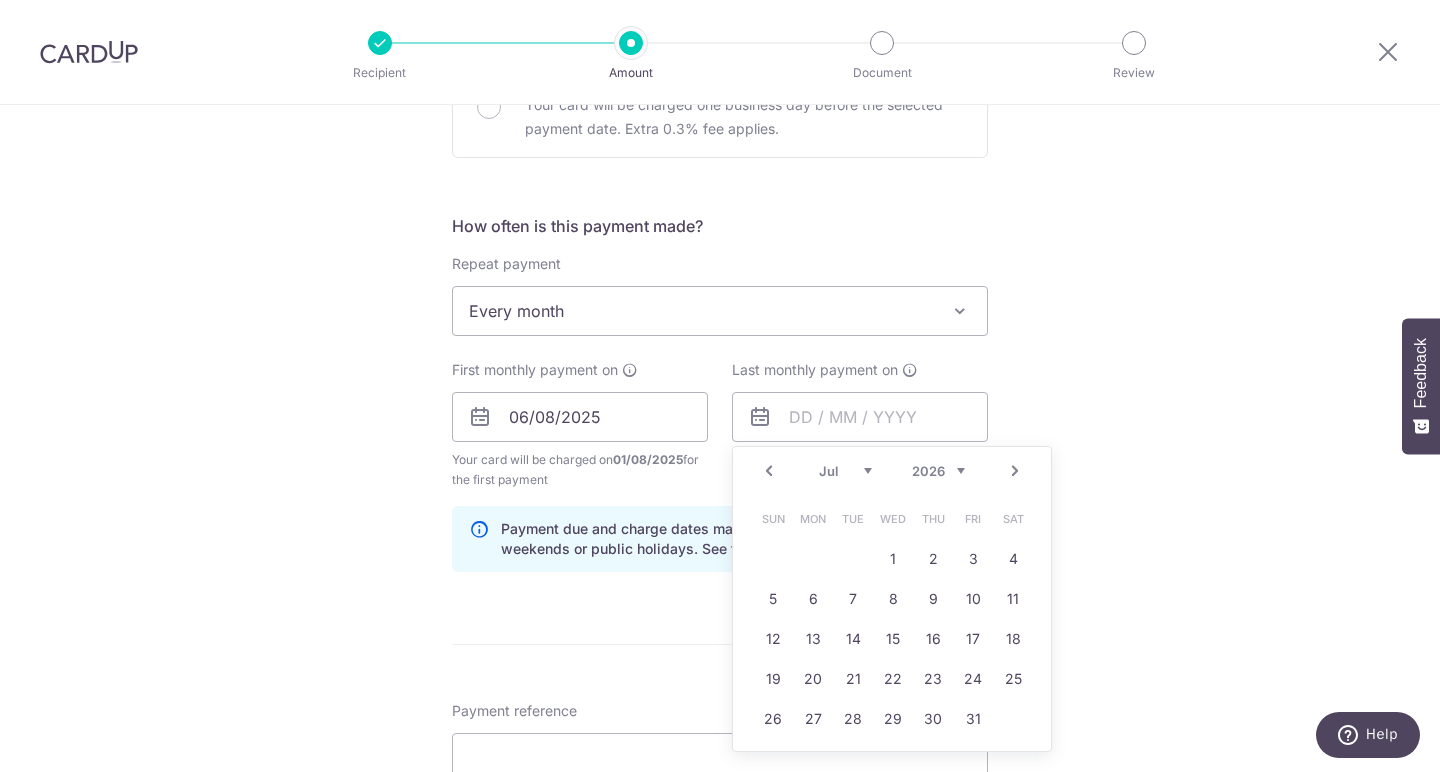 click on "Next" at bounding box center [1015, 471] 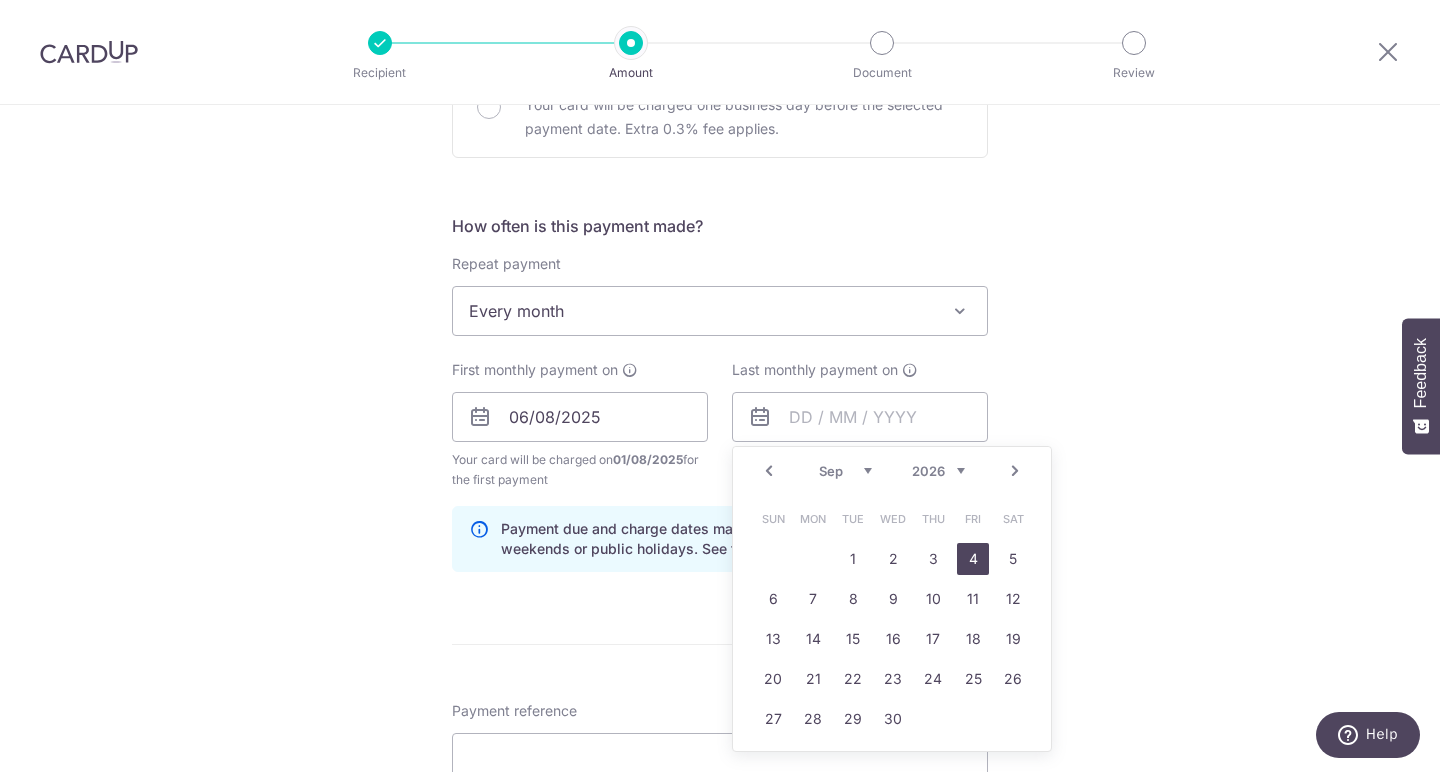click on "4" at bounding box center (973, 559) 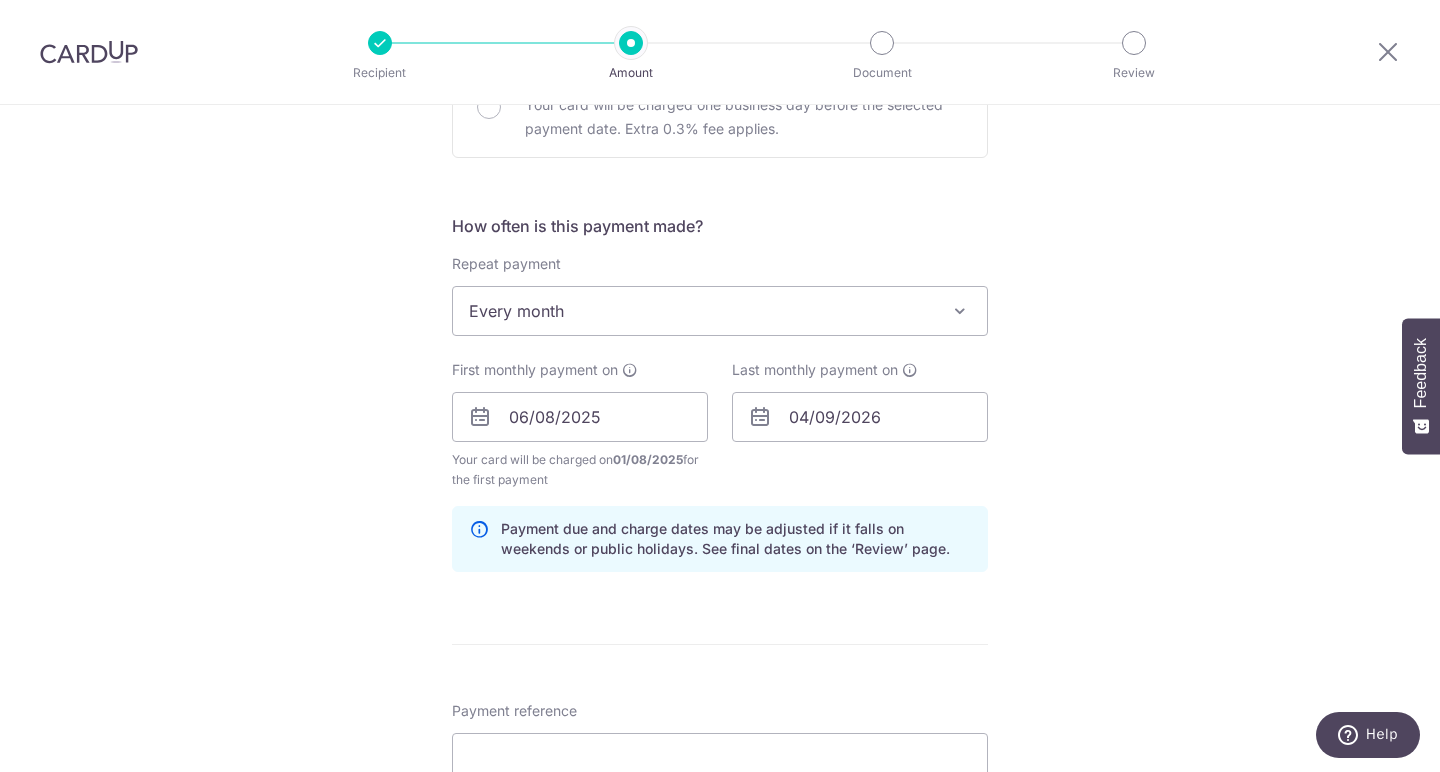 click on "Tell us more about your payment
Enter payment amount
SGD
441.20
441.20
Select Card
**** 2359
Add credit card
Your Cards
**** 2359
**** 1005
**** 4266
**** 2563
Secure 256-bit SSL
Text
New card details
Card" at bounding box center [720, 395] 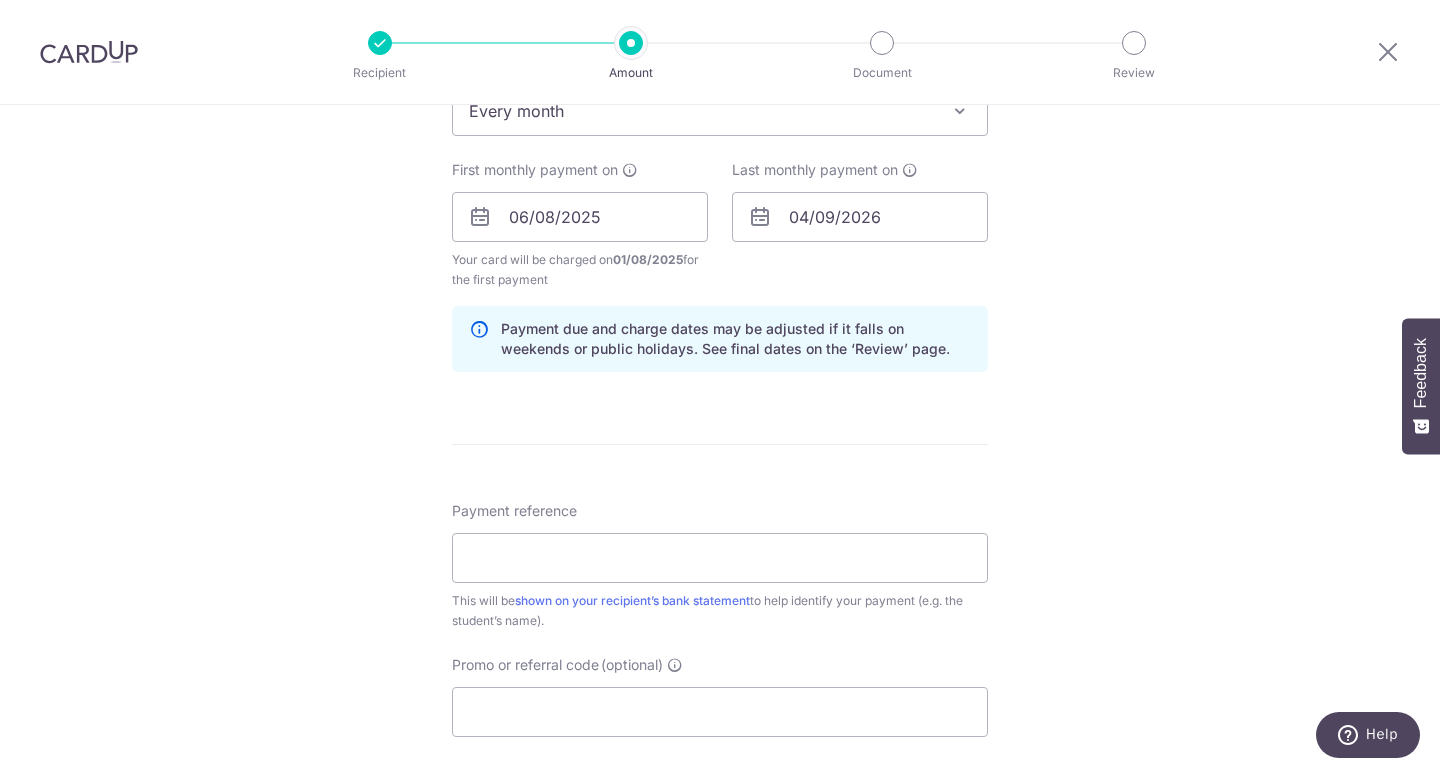 scroll, scrollTop: 891, scrollLeft: 0, axis: vertical 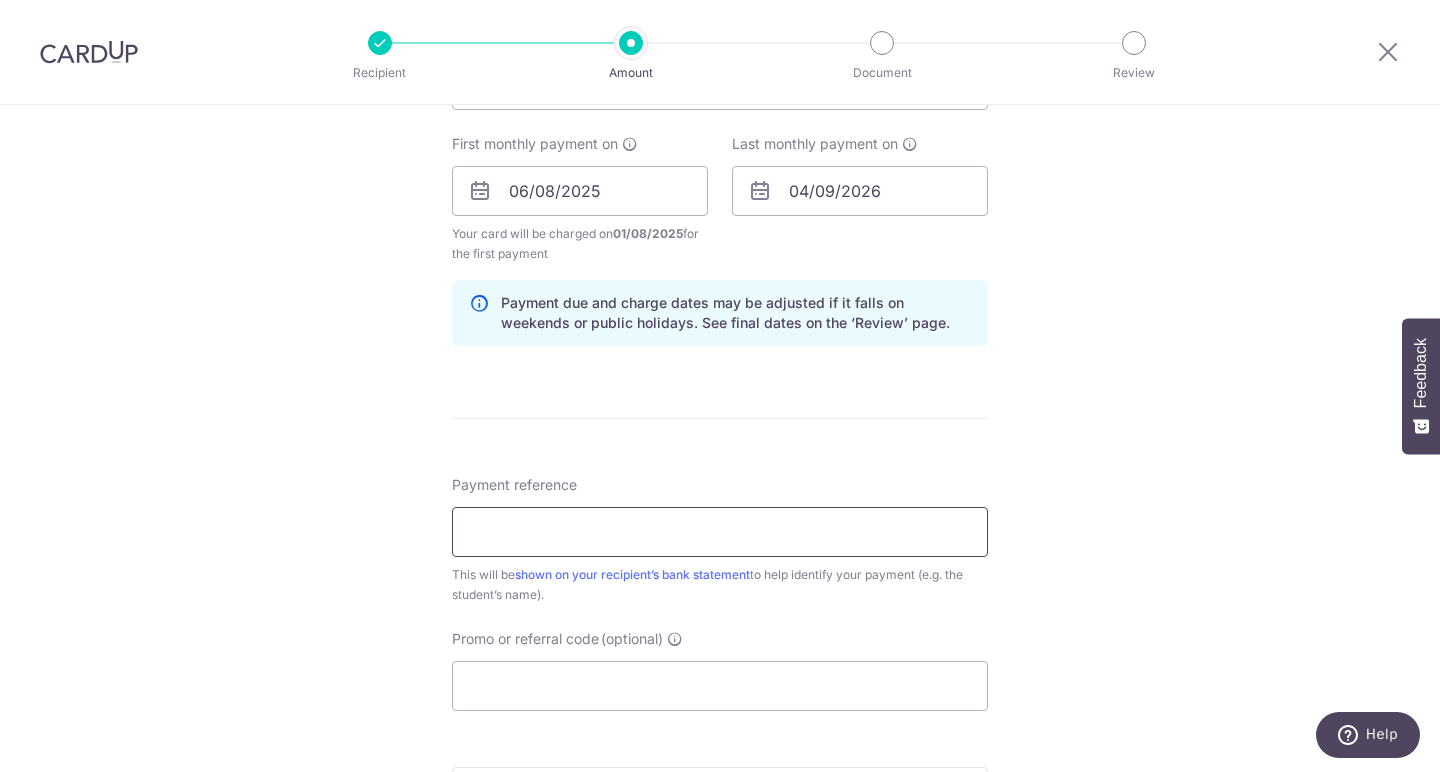 click on "Payment reference" at bounding box center [720, 532] 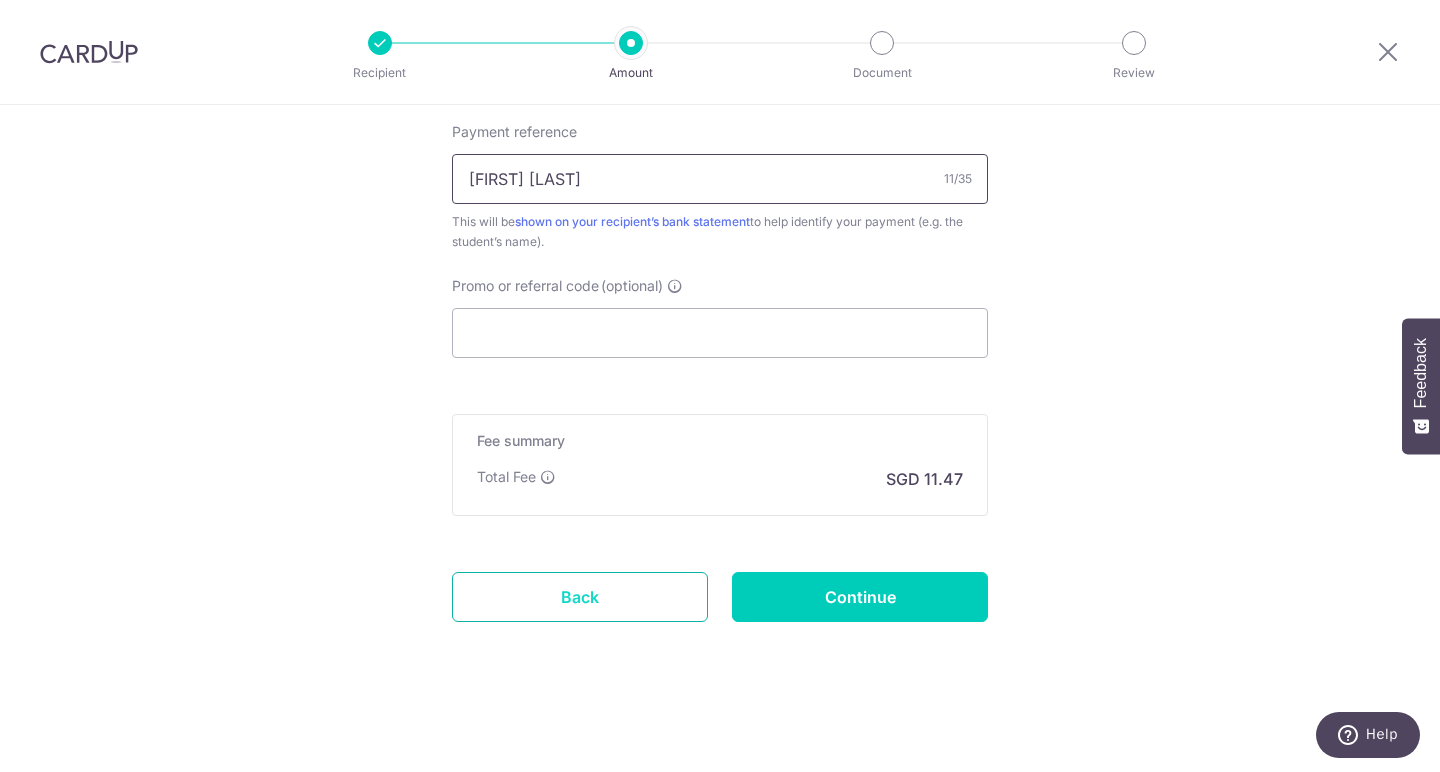 scroll, scrollTop: 1244, scrollLeft: 0, axis: vertical 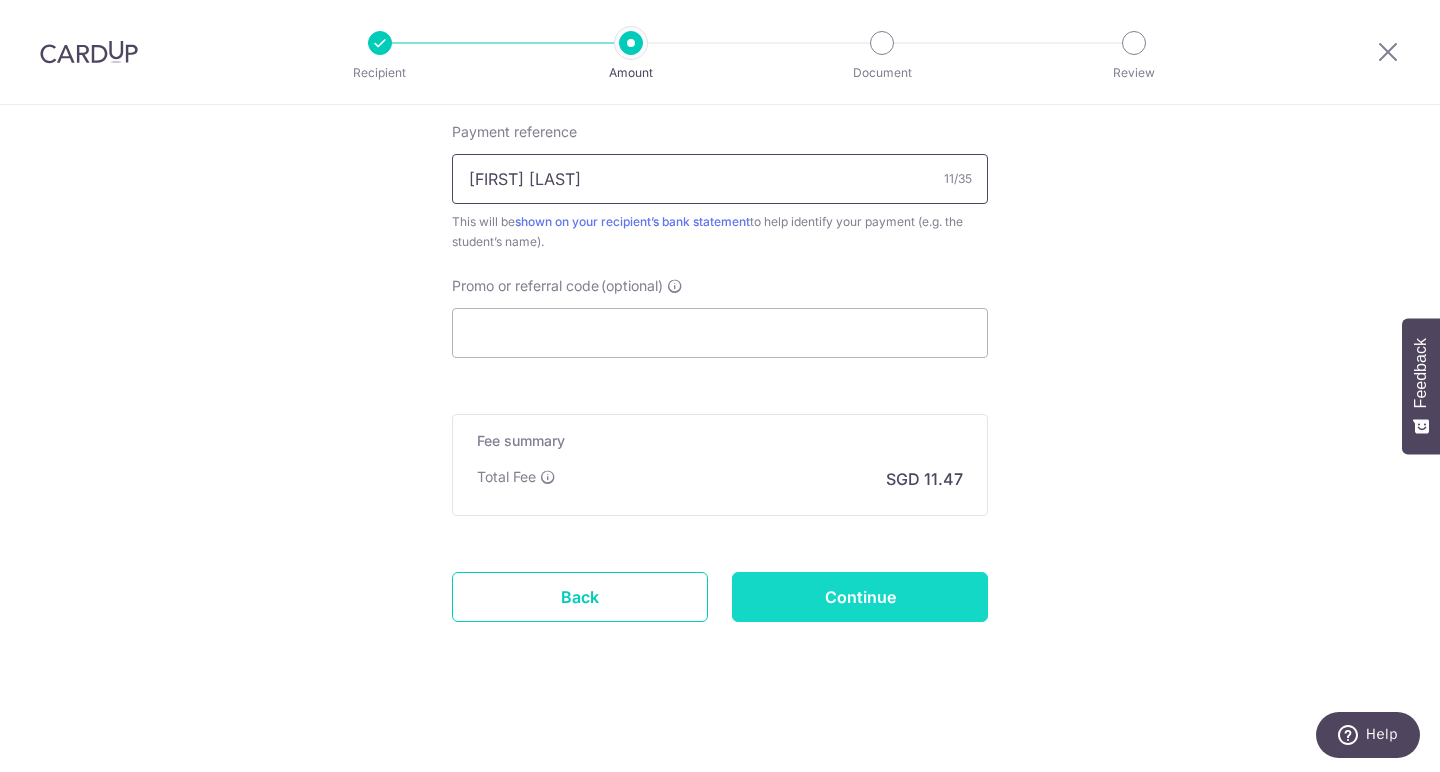 type on "Ayven Chong" 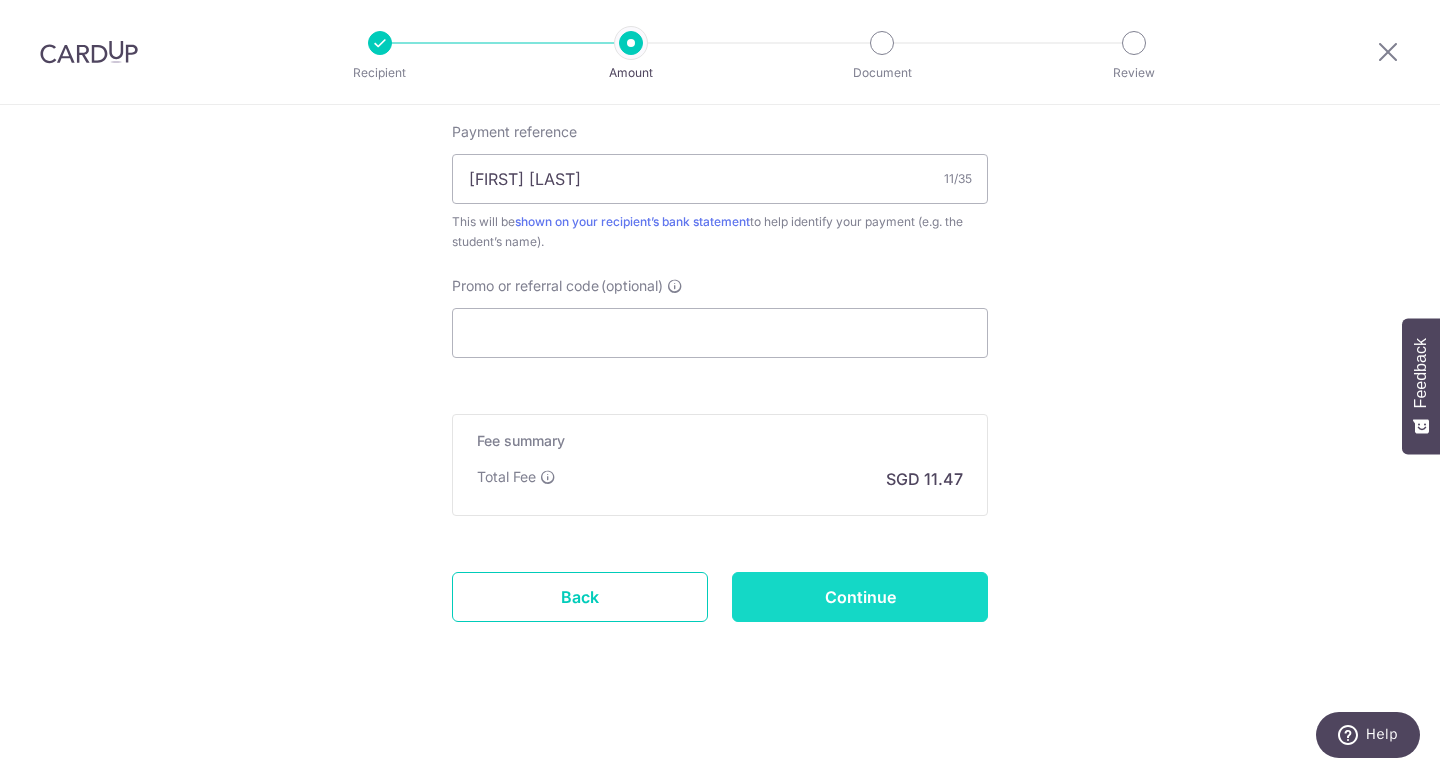 click on "Continue" at bounding box center [860, 597] 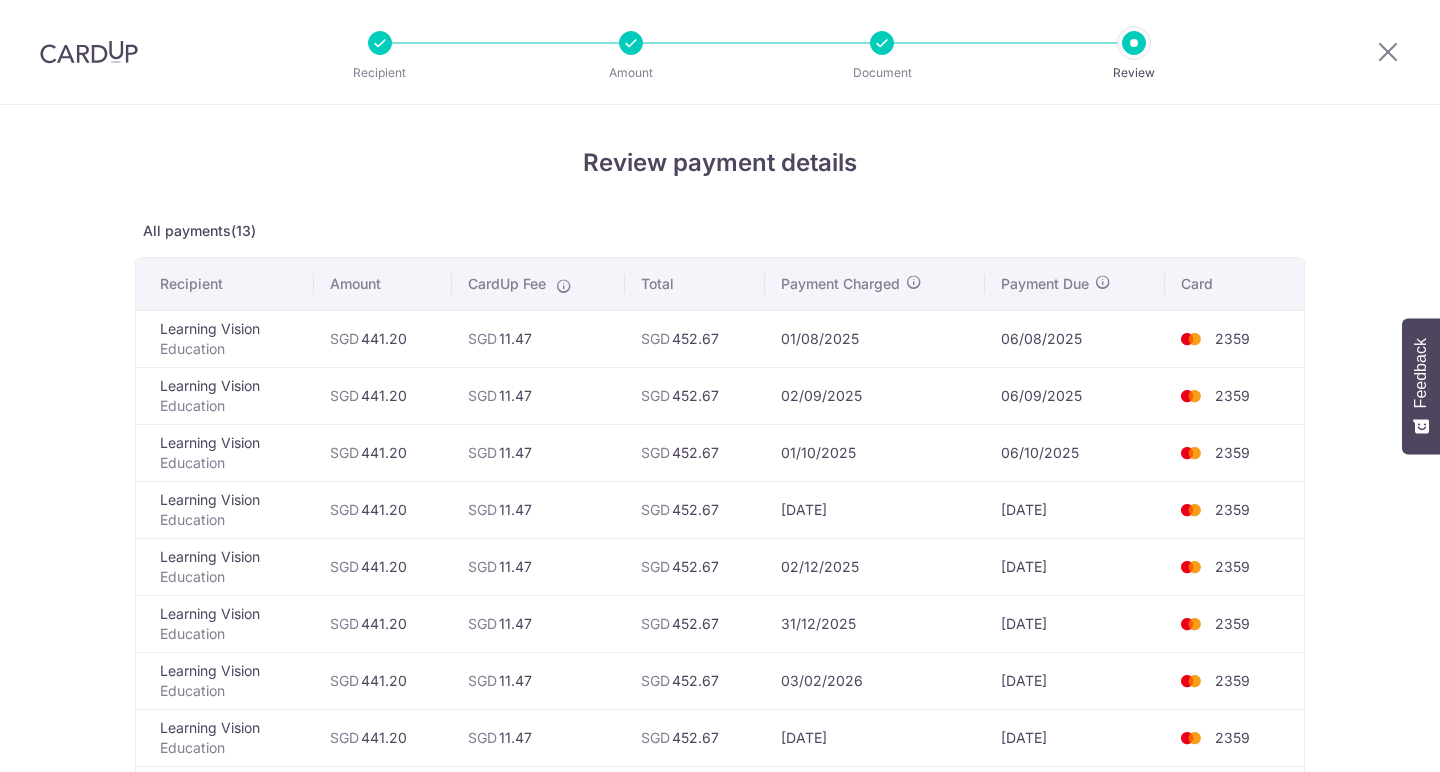 scroll, scrollTop: 0, scrollLeft: 0, axis: both 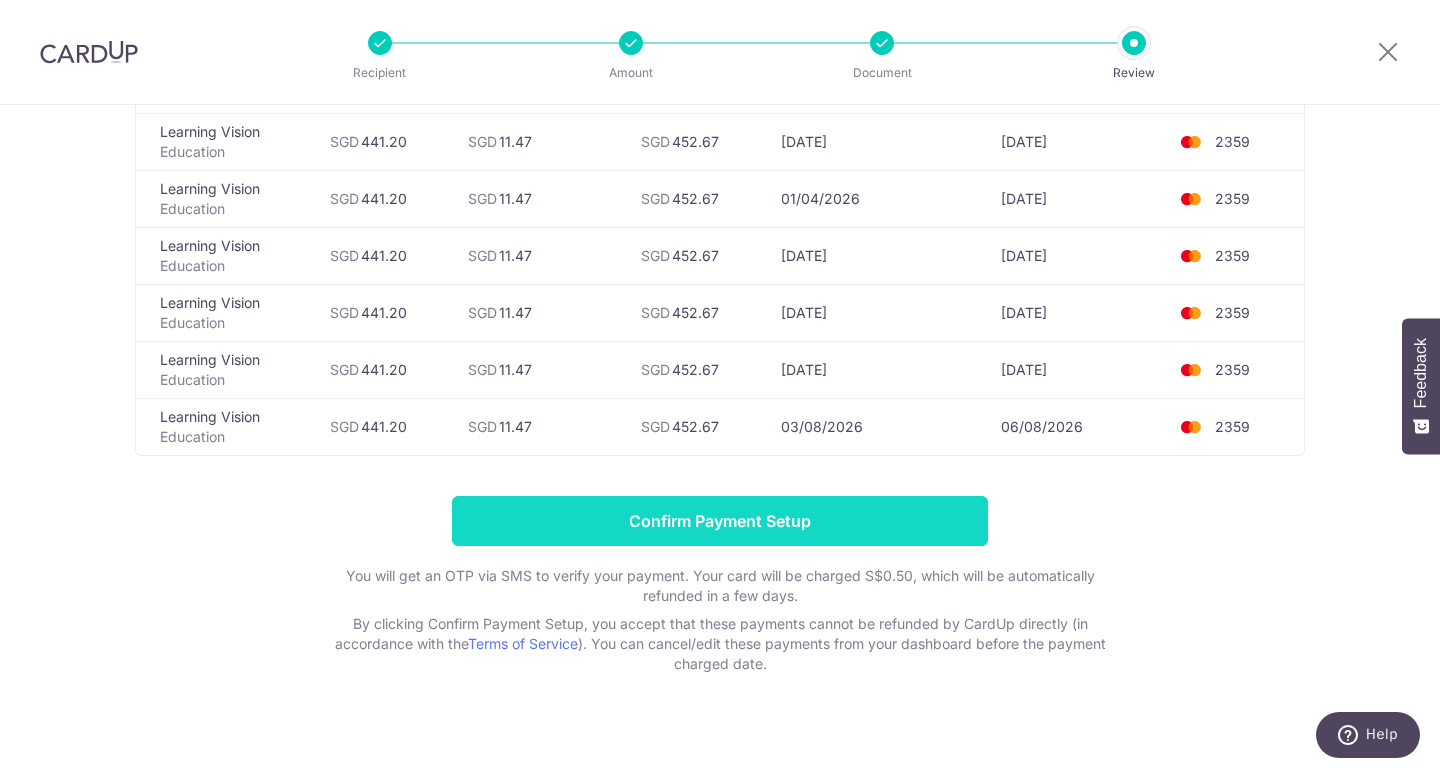 click on "Confirm Payment Setup" at bounding box center [720, 521] 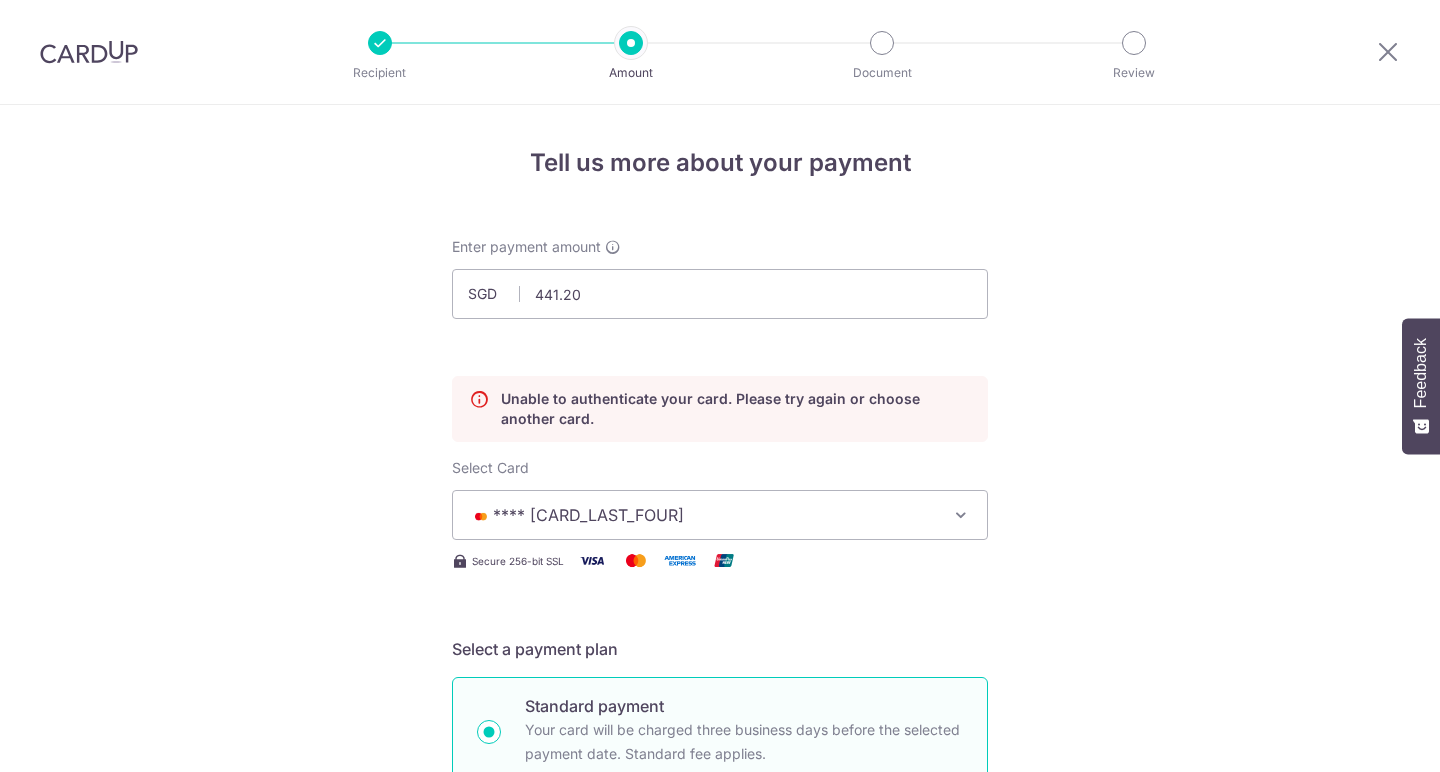 scroll, scrollTop: 0, scrollLeft: 0, axis: both 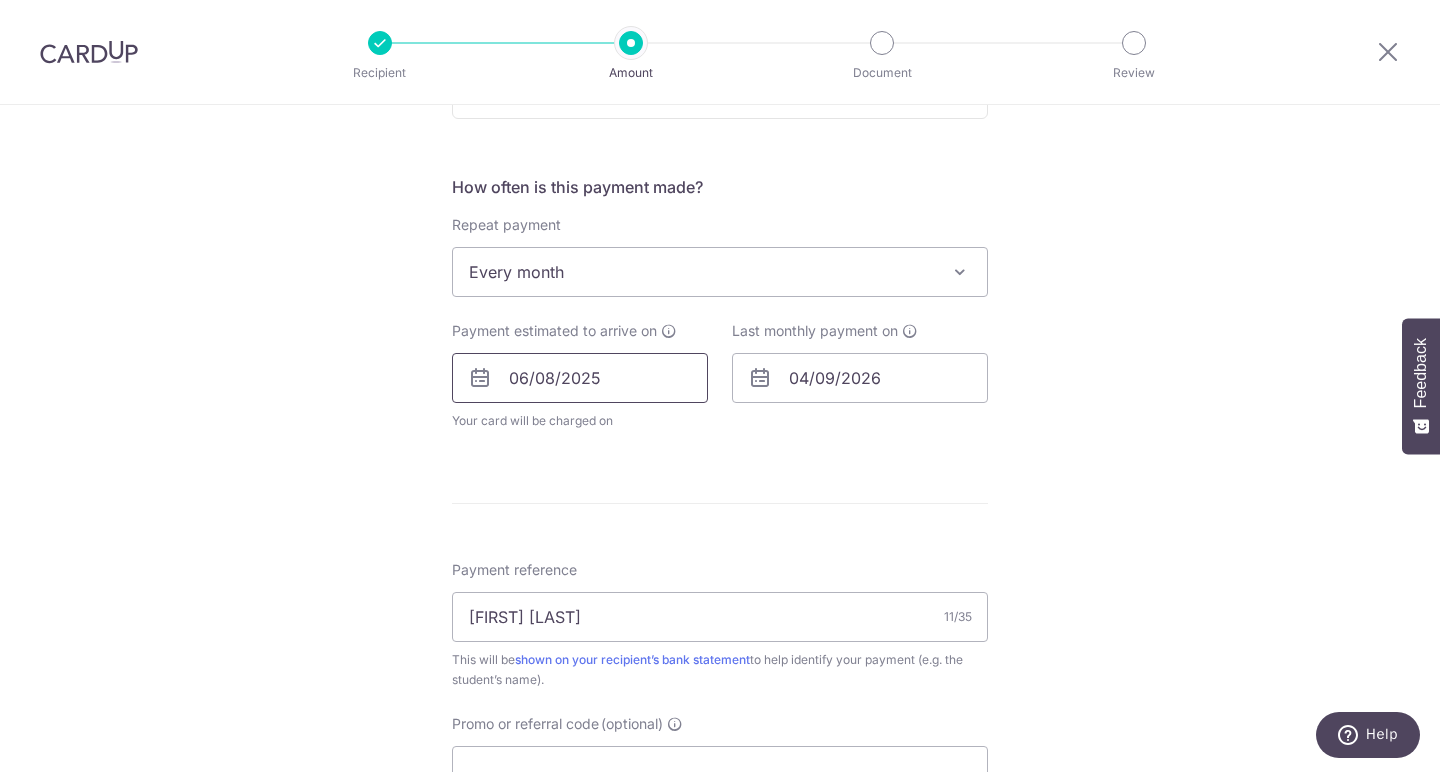 click on "06/08/2025" at bounding box center [580, 378] 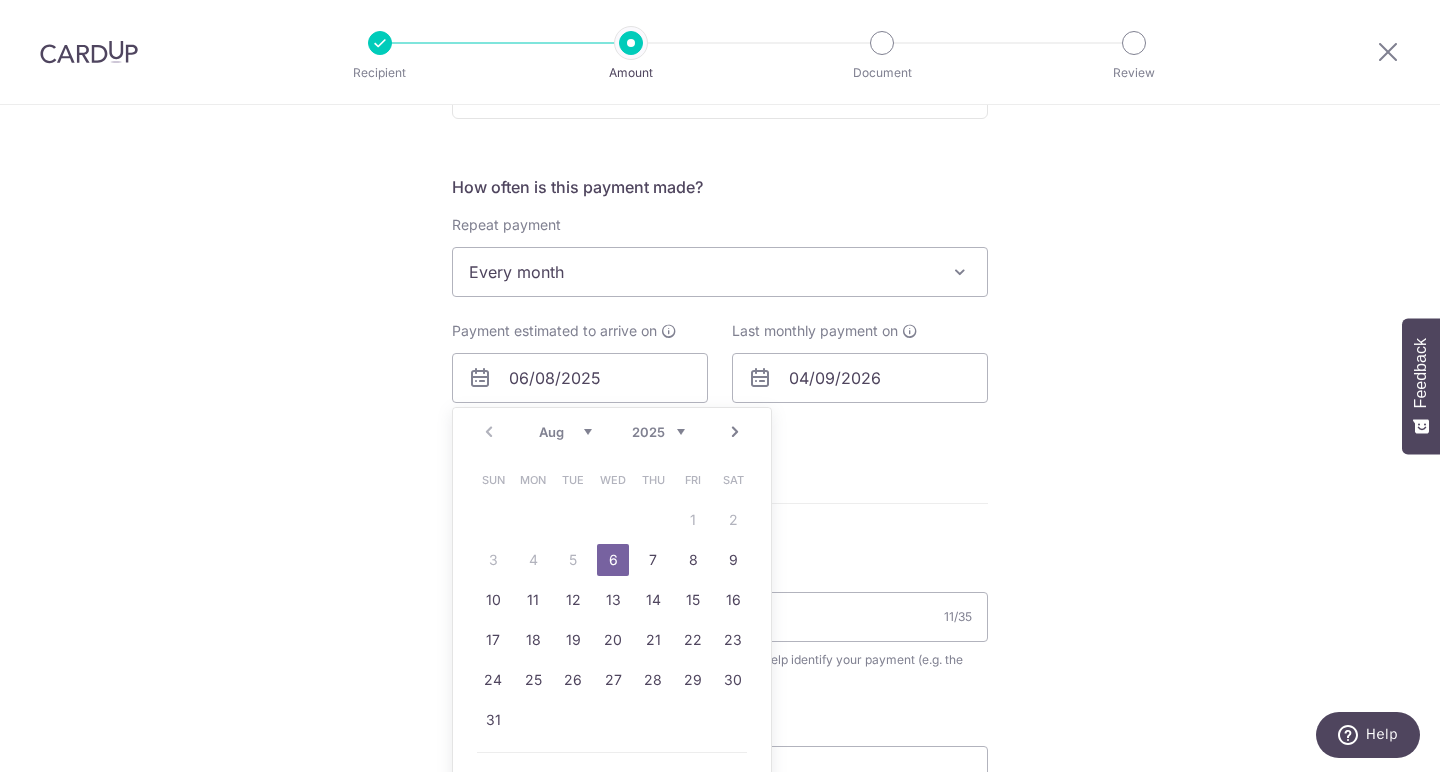 click on "Tell us more about your payment
Enter payment amount
SGD
441.20
441.20
Unable to authenticate your card. Please try again or choose another card.
Select Card
**** 2359
Add credit card
Your Cards
**** 2359
**** 1005
**** 4266
**** 2563
Secure 256-bit SSL
Text" at bounding box center (720, 264) 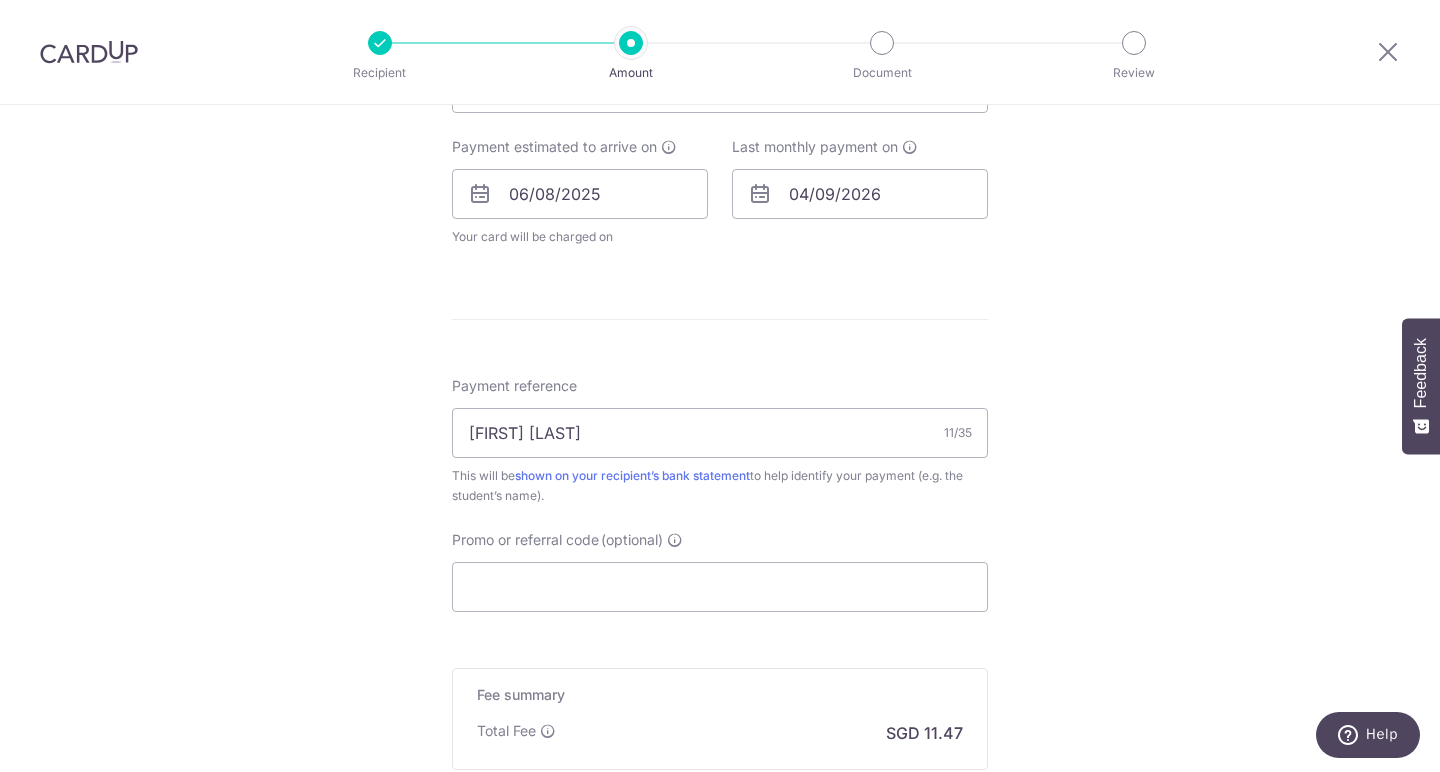 scroll, scrollTop: 1183, scrollLeft: 0, axis: vertical 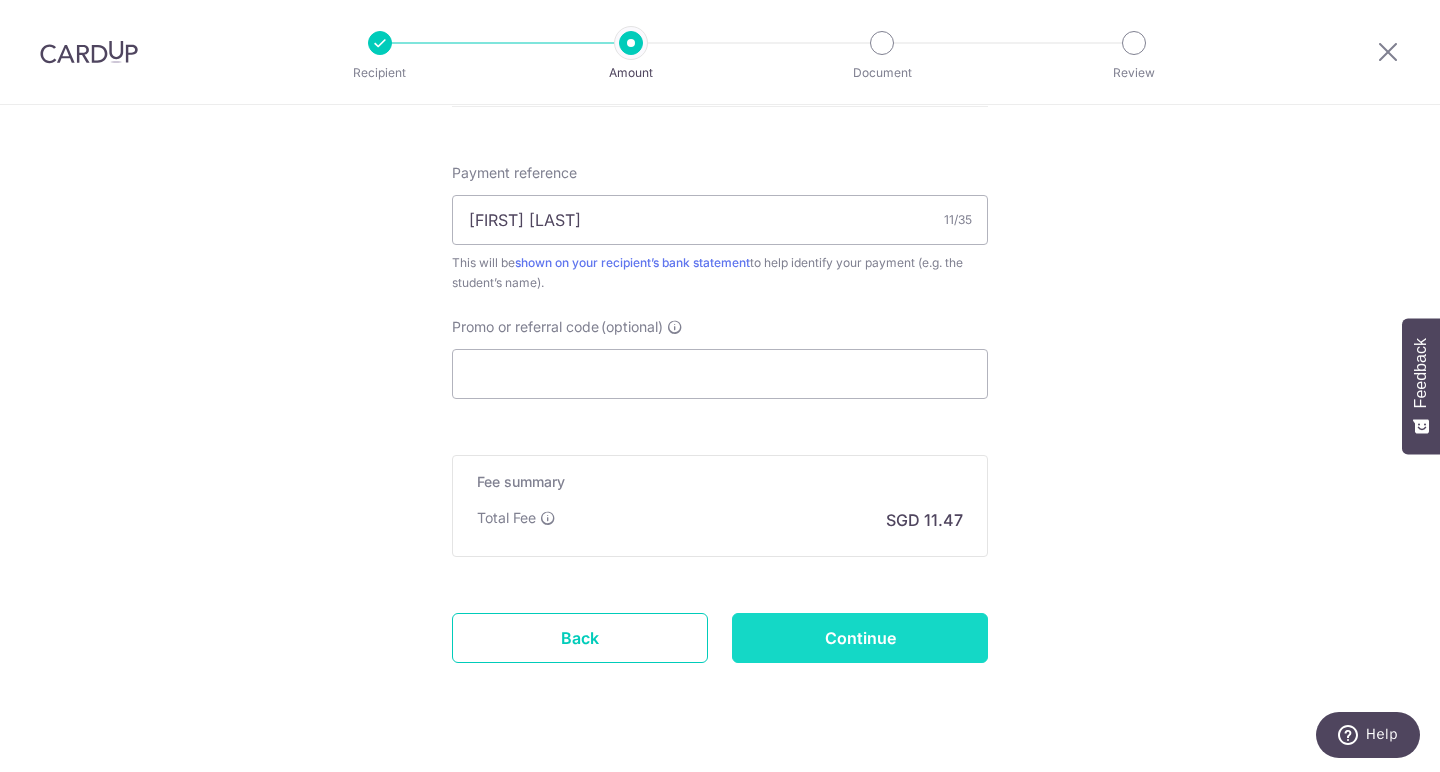 click on "Continue" at bounding box center [860, 638] 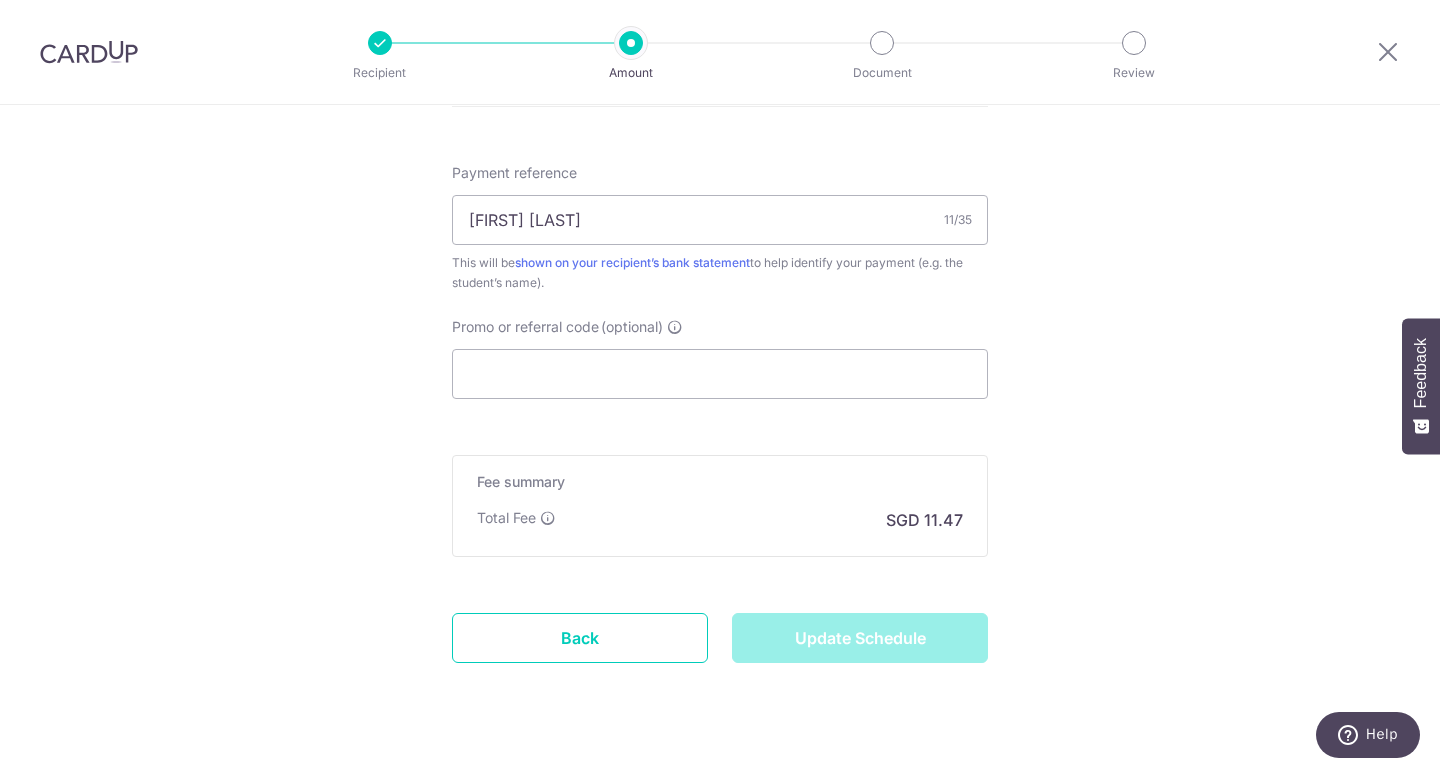 click on "Enter payment amount
SGD
441.20
441.20
Unable to authenticate your card. Please try again or choose another card.
Select Card
**** 2359
Add credit card
Your Cards
**** 2359
**** 1005
**** 4266
**** 2563
Secure 256-bit SSL
Text" at bounding box center (720, -114) 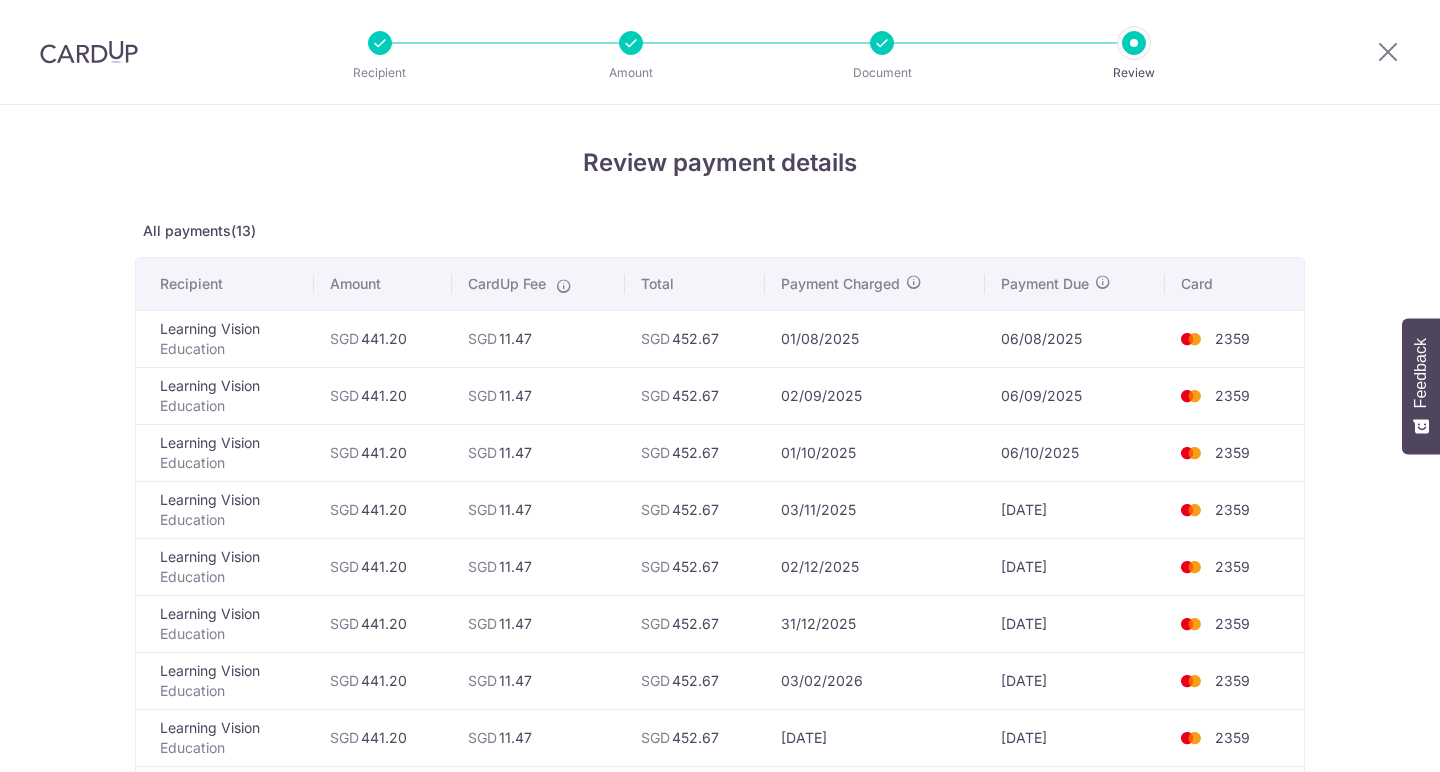 scroll, scrollTop: 0, scrollLeft: 0, axis: both 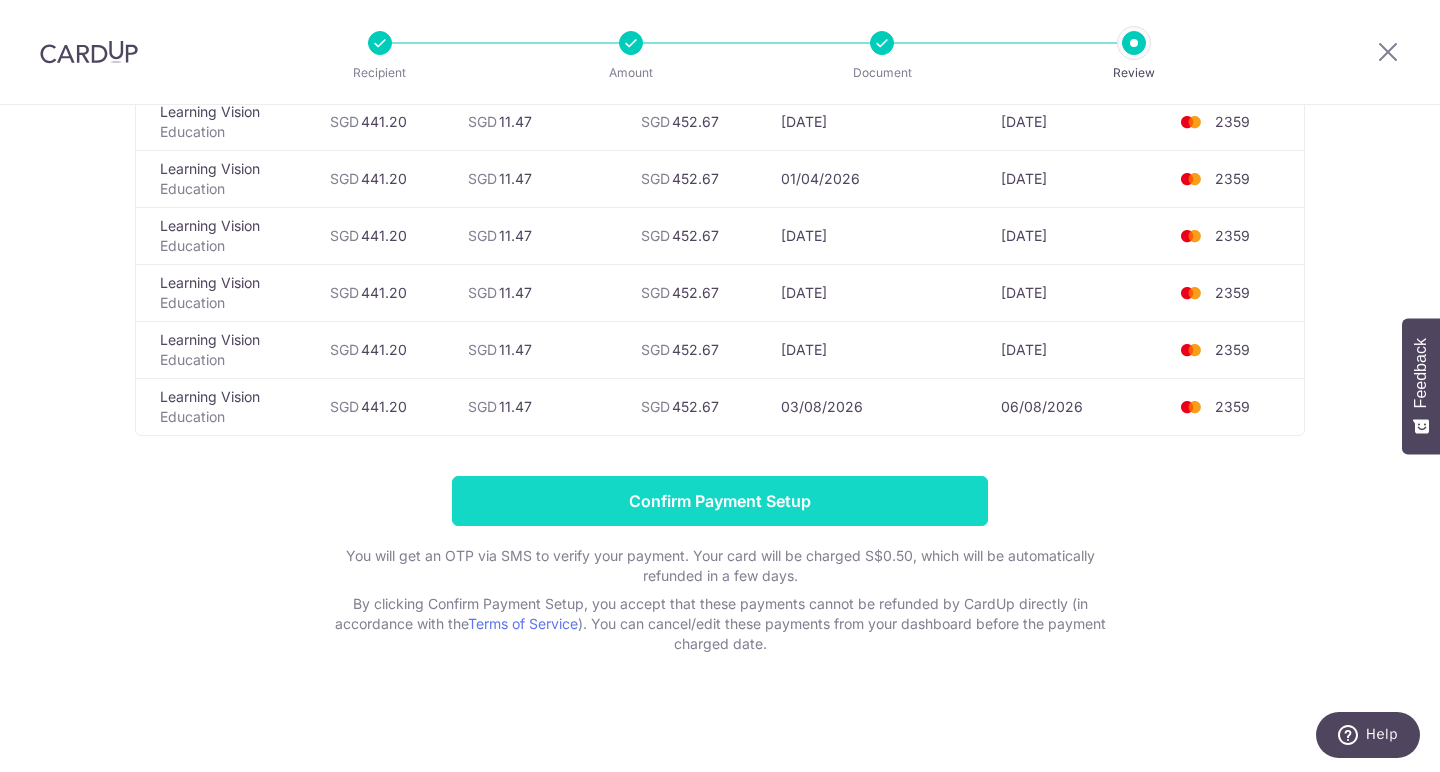 click on "Confirm Payment Setup" at bounding box center [720, 501] 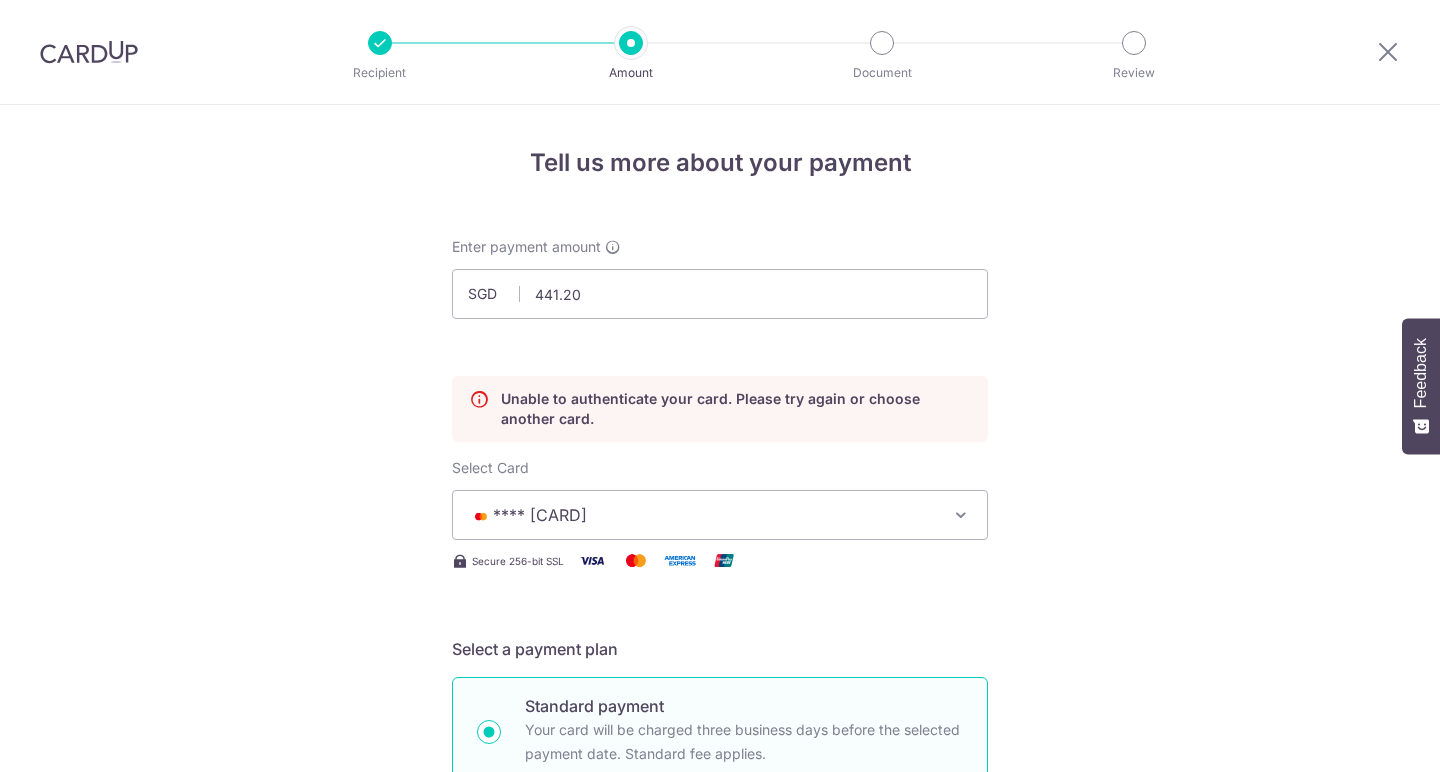 click on "**** [CARD]" at bounding box center [702, 515] 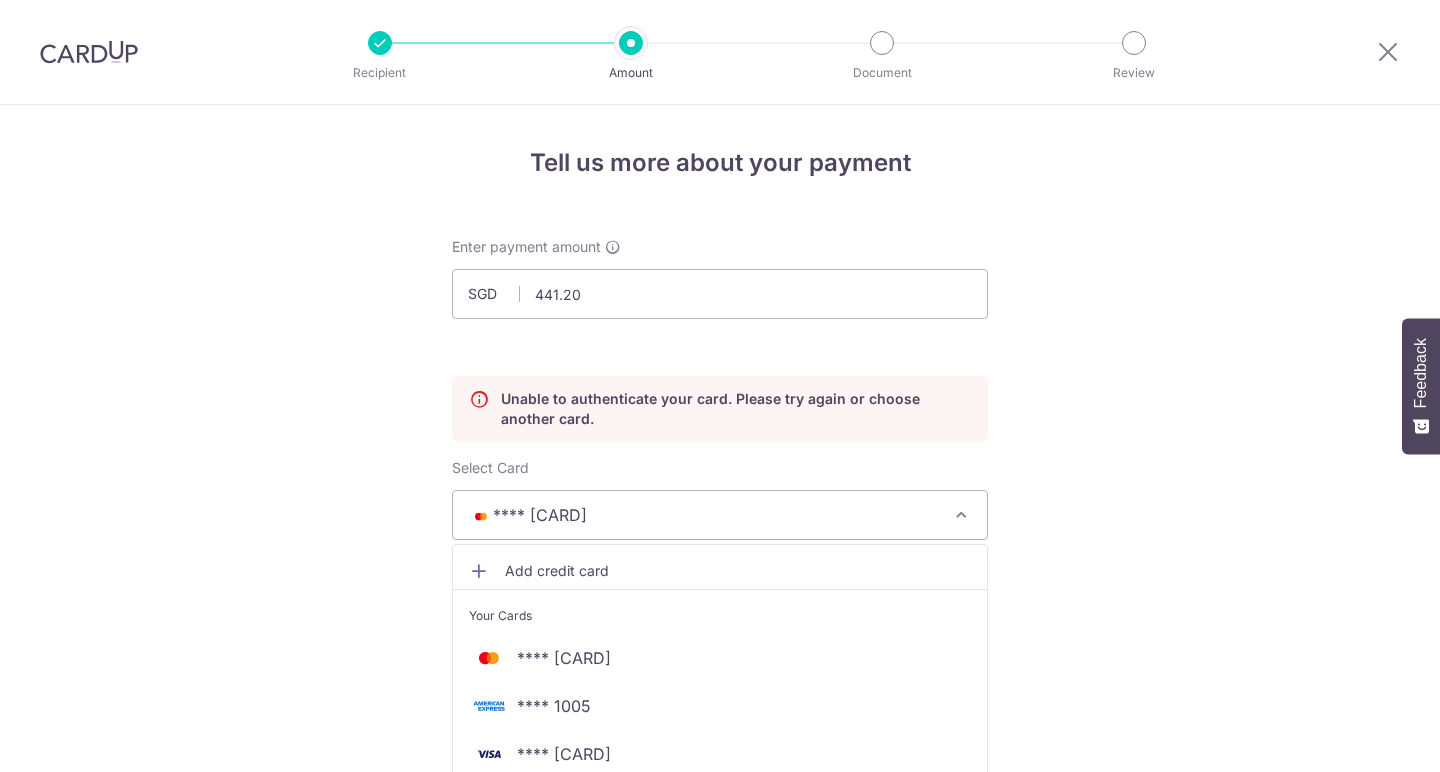 scroll, scrollTop: 271, scrollLeft: 0, axis: vertical 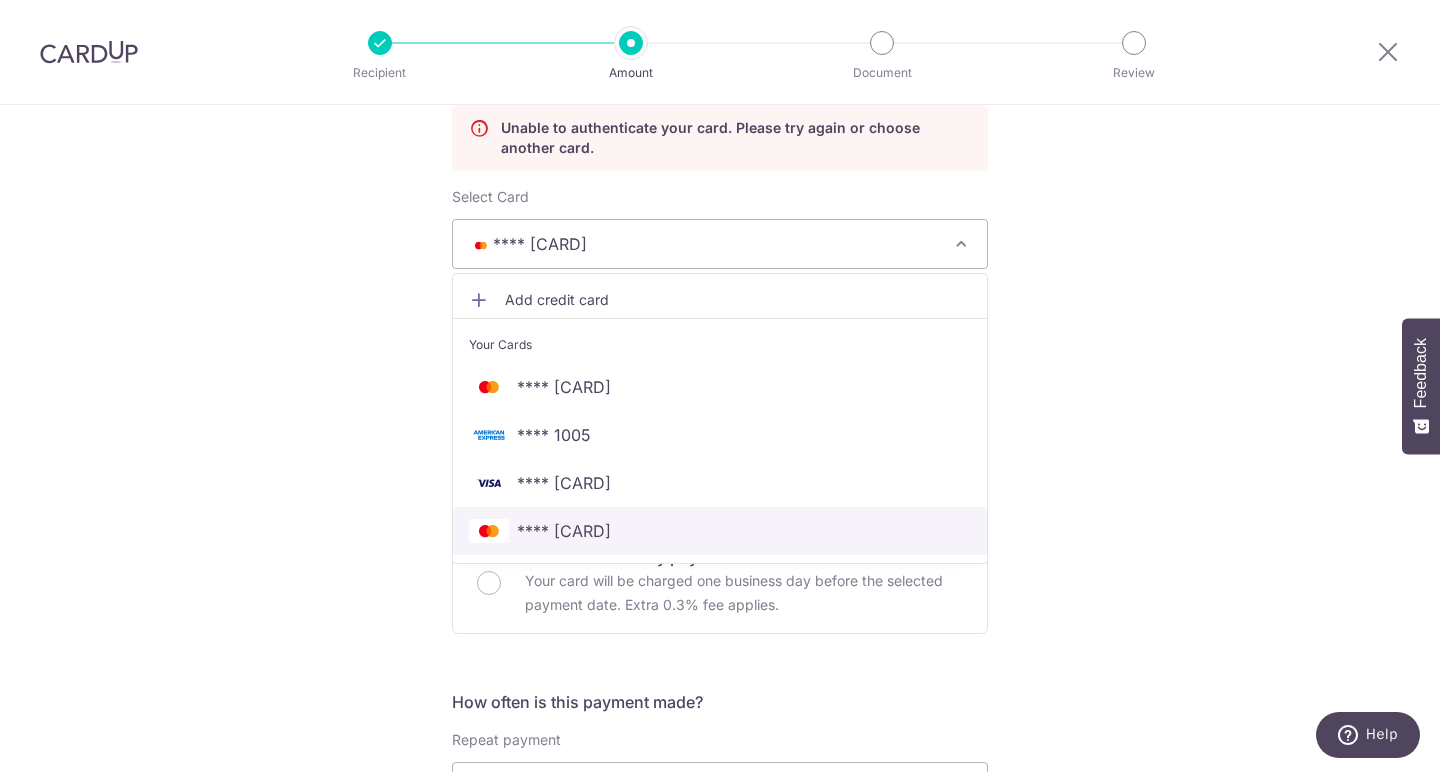 click on "**** 2563" at bounding box center (564, 531) 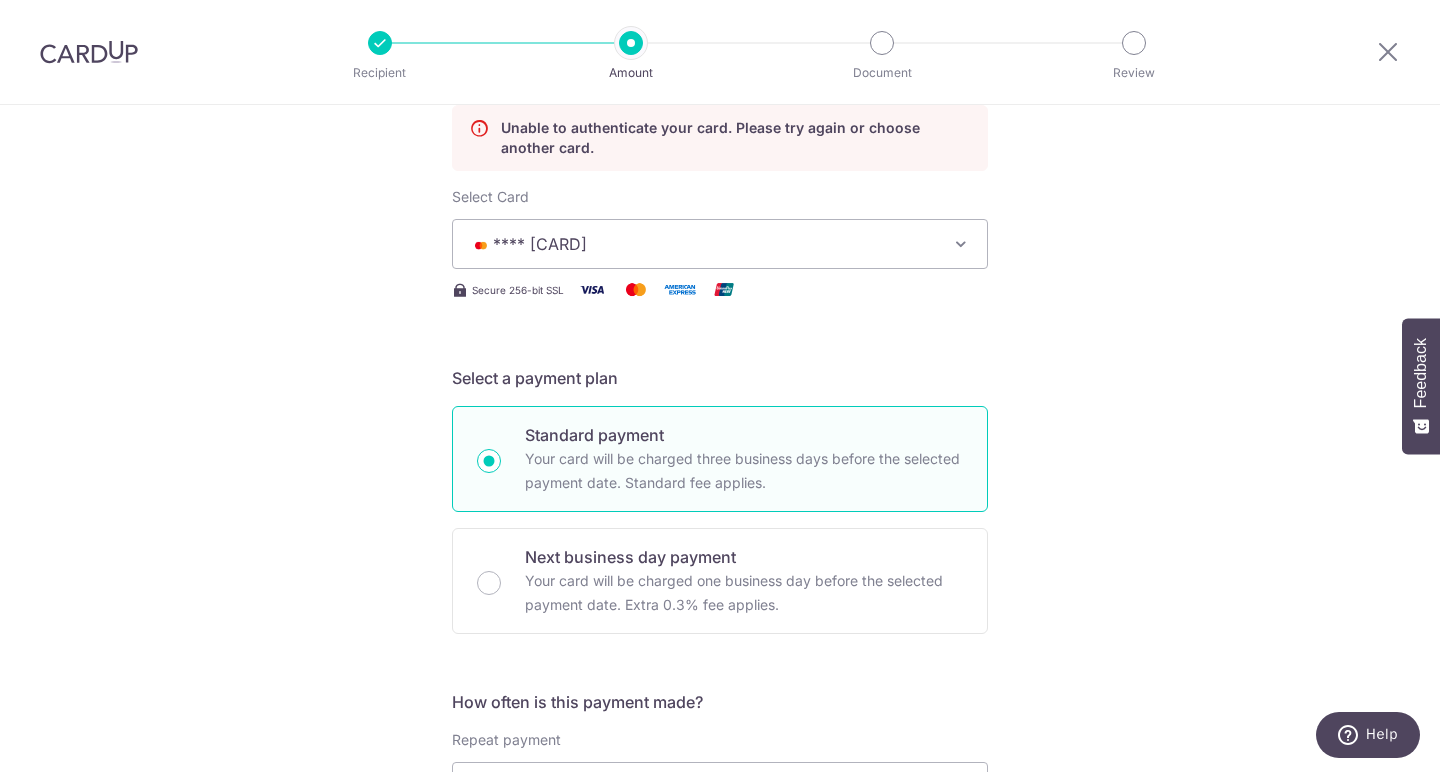 click on "Tell us more about your payment
Enter payment amount
SGD
441.20
441.20
Unable to authenticate your card. Please try again or choose another card.
Select Card
**** 2563
Add credit card
Your Cards
**** 2359
**** 1005
**** 4266
**** 2563
Secure 256-bit SSL
Text" at bounding box center [720, 779] 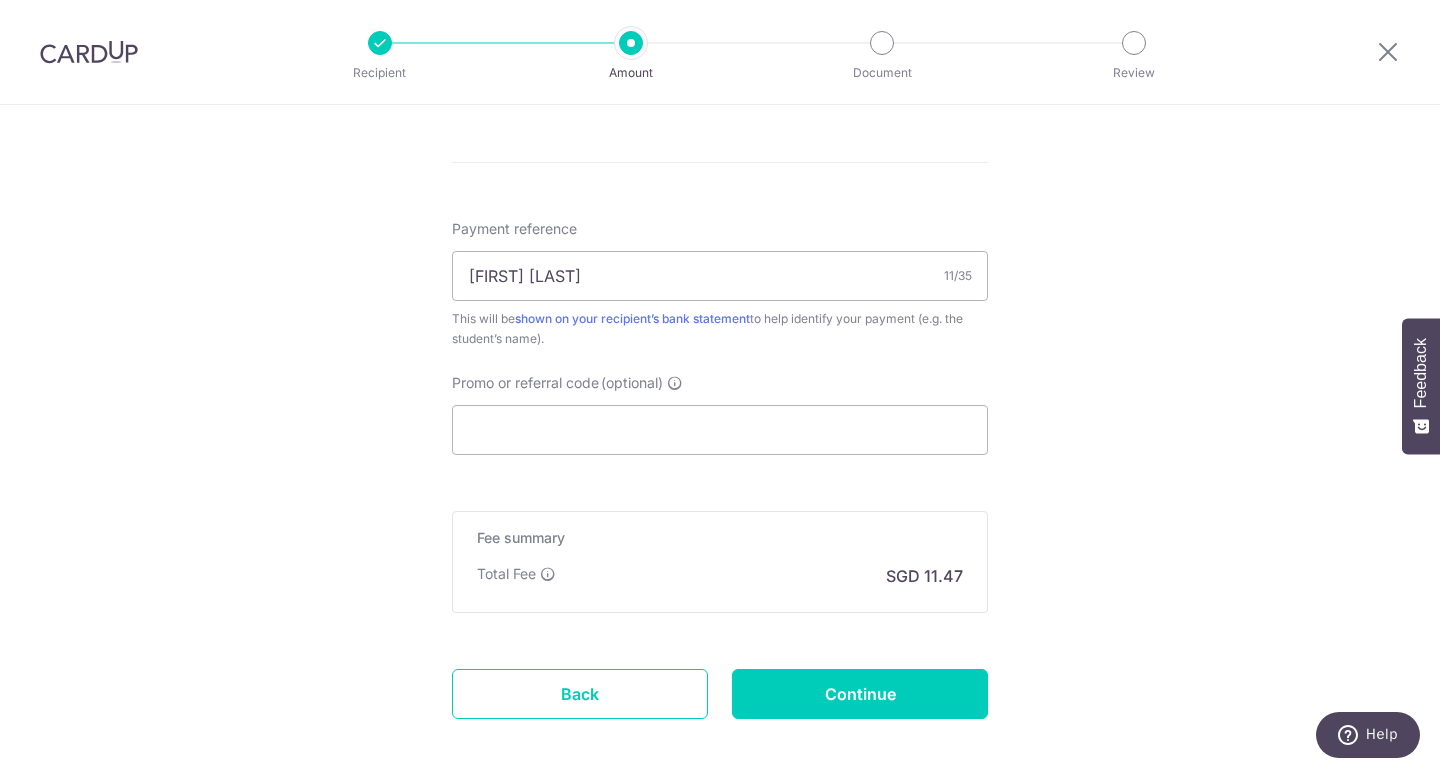 scroll, scrollTop: 1224, scrollLeft: 0, axis: vertical 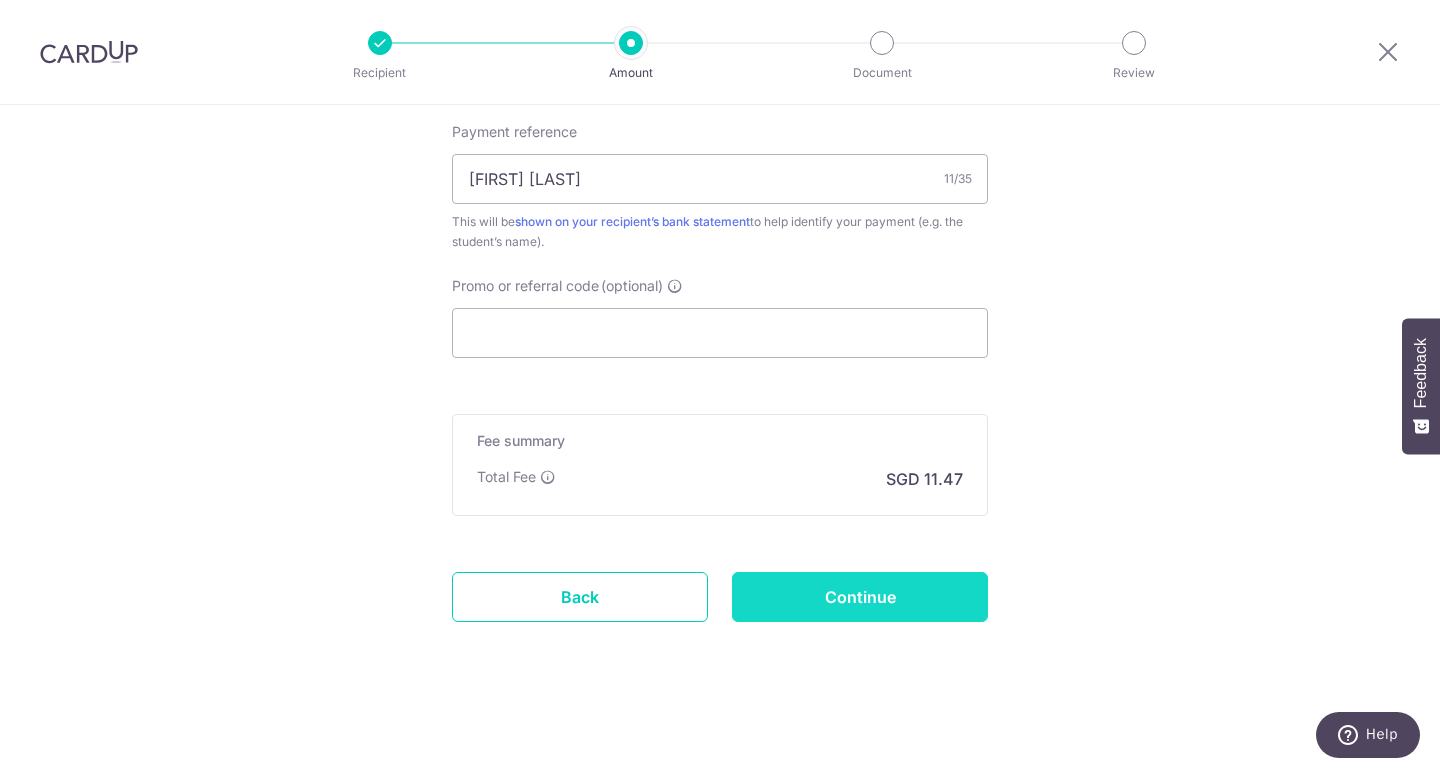 click on "Continue" at bounding box center [860, 597] 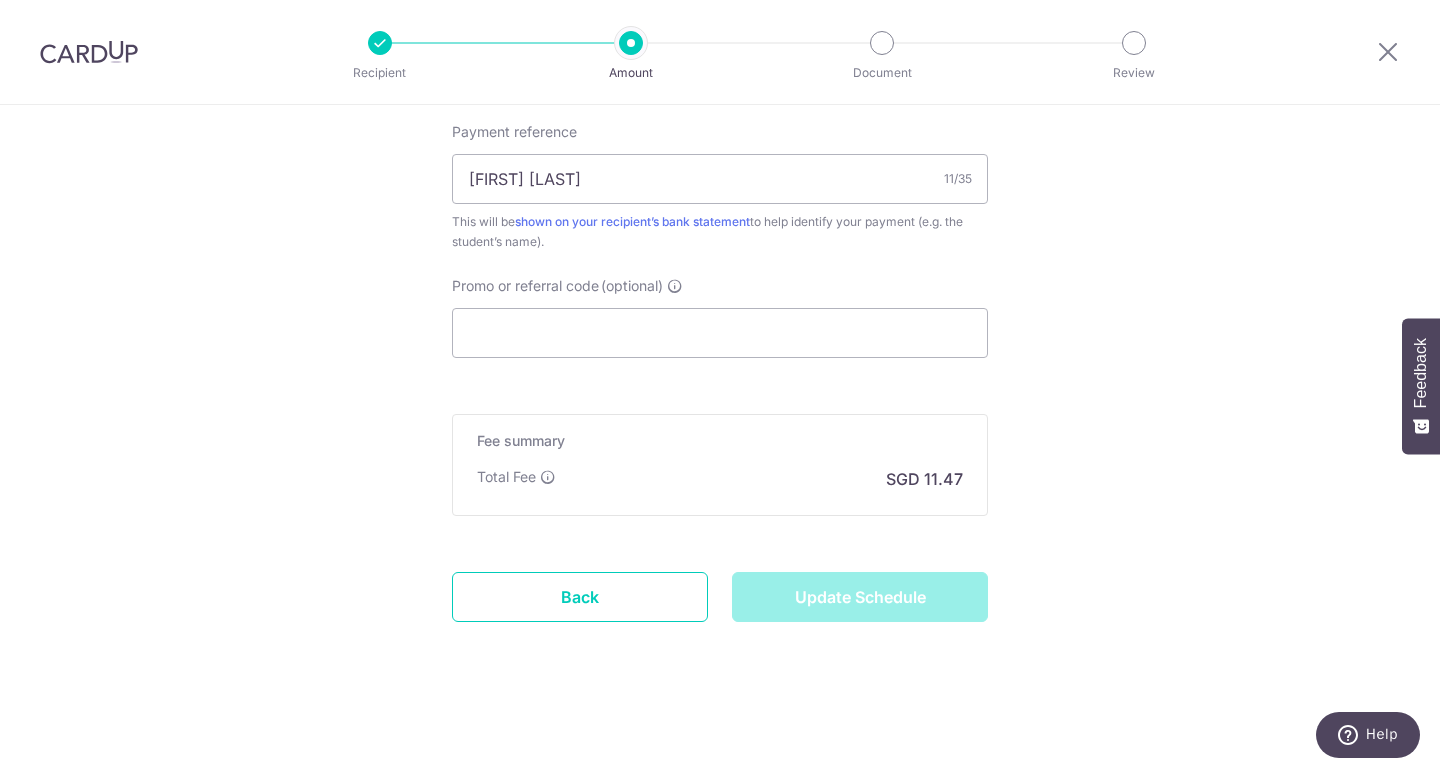 click on "Update Schedule" at bounding box center (860, 597) 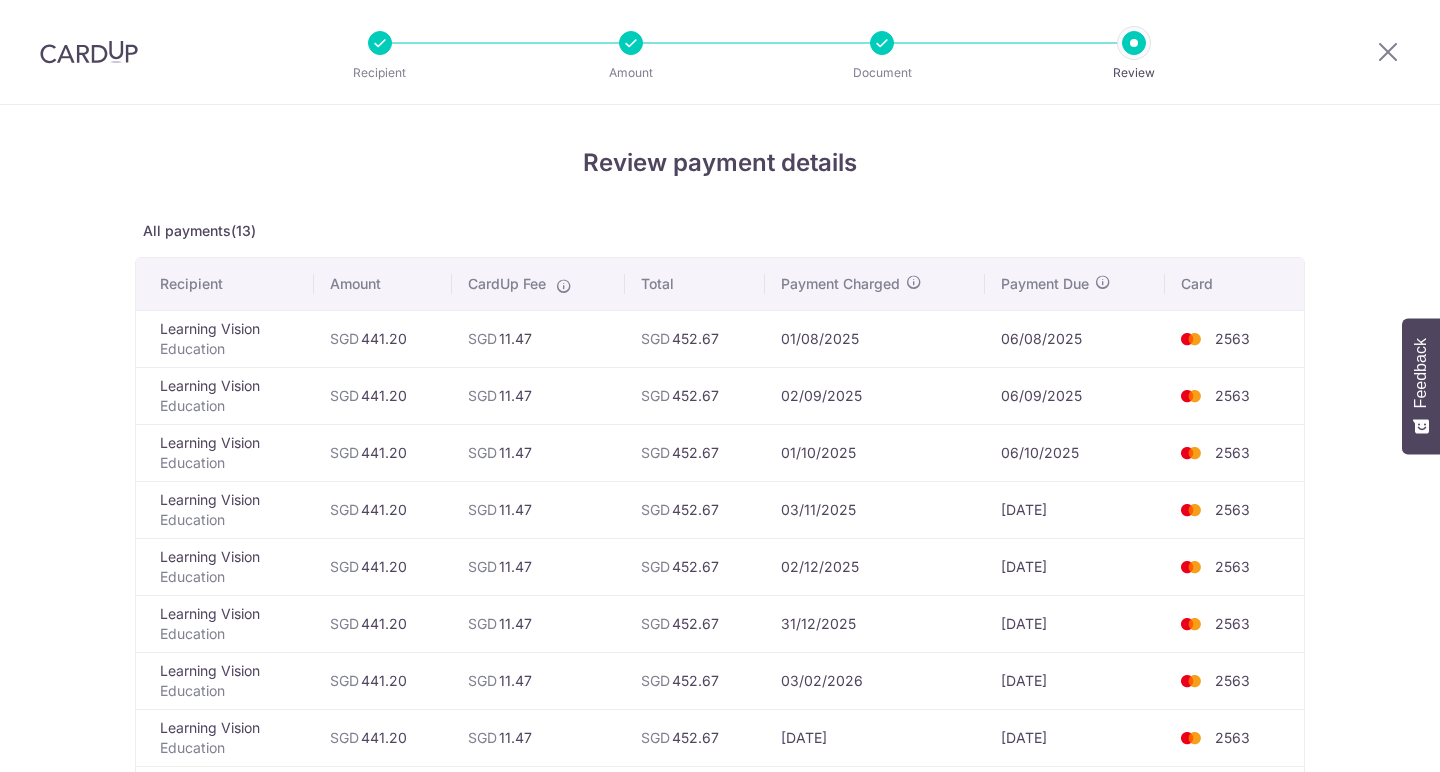 scroll, scrollTop: 0, scrollLeft: 0, axis: both 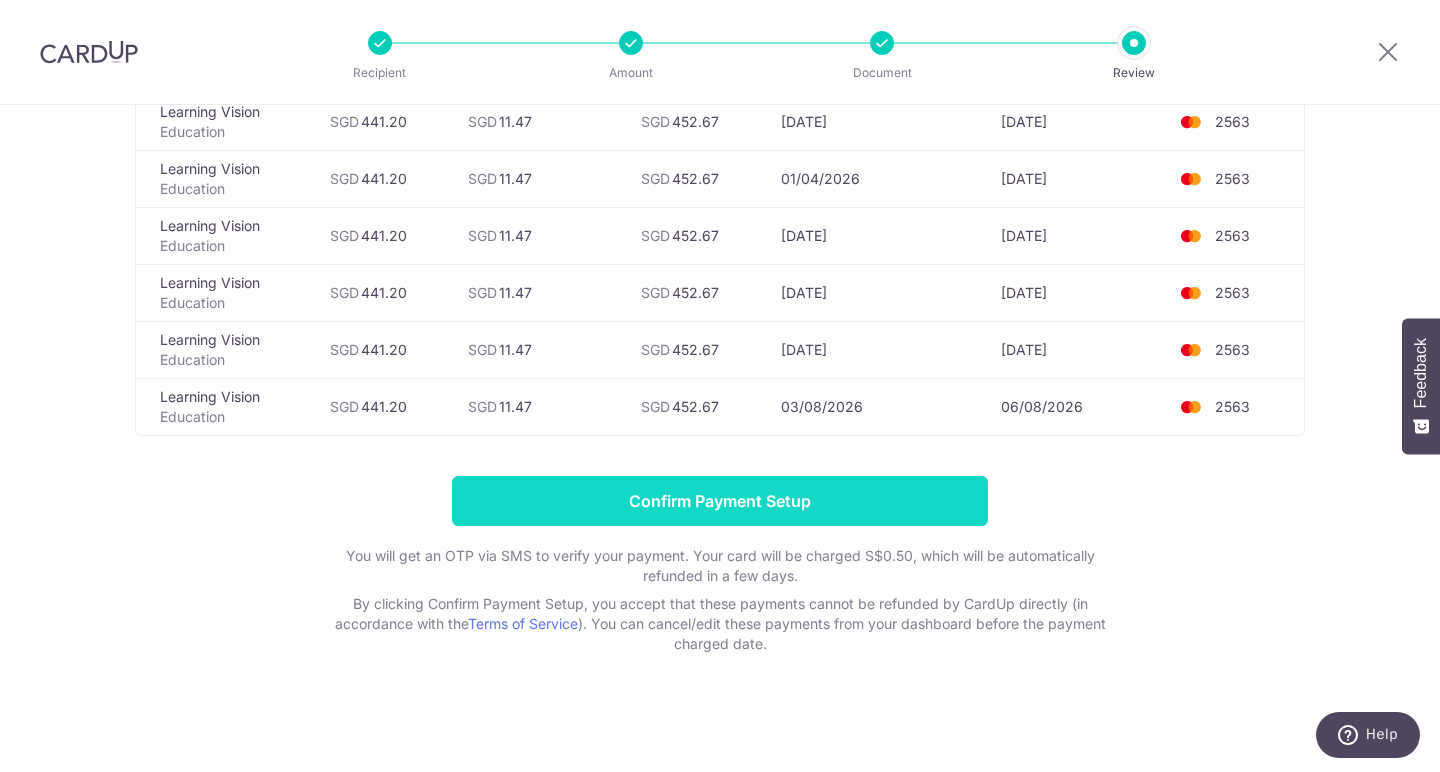 click on "Confirm Payment Setup" at bounding box center (720, 501) 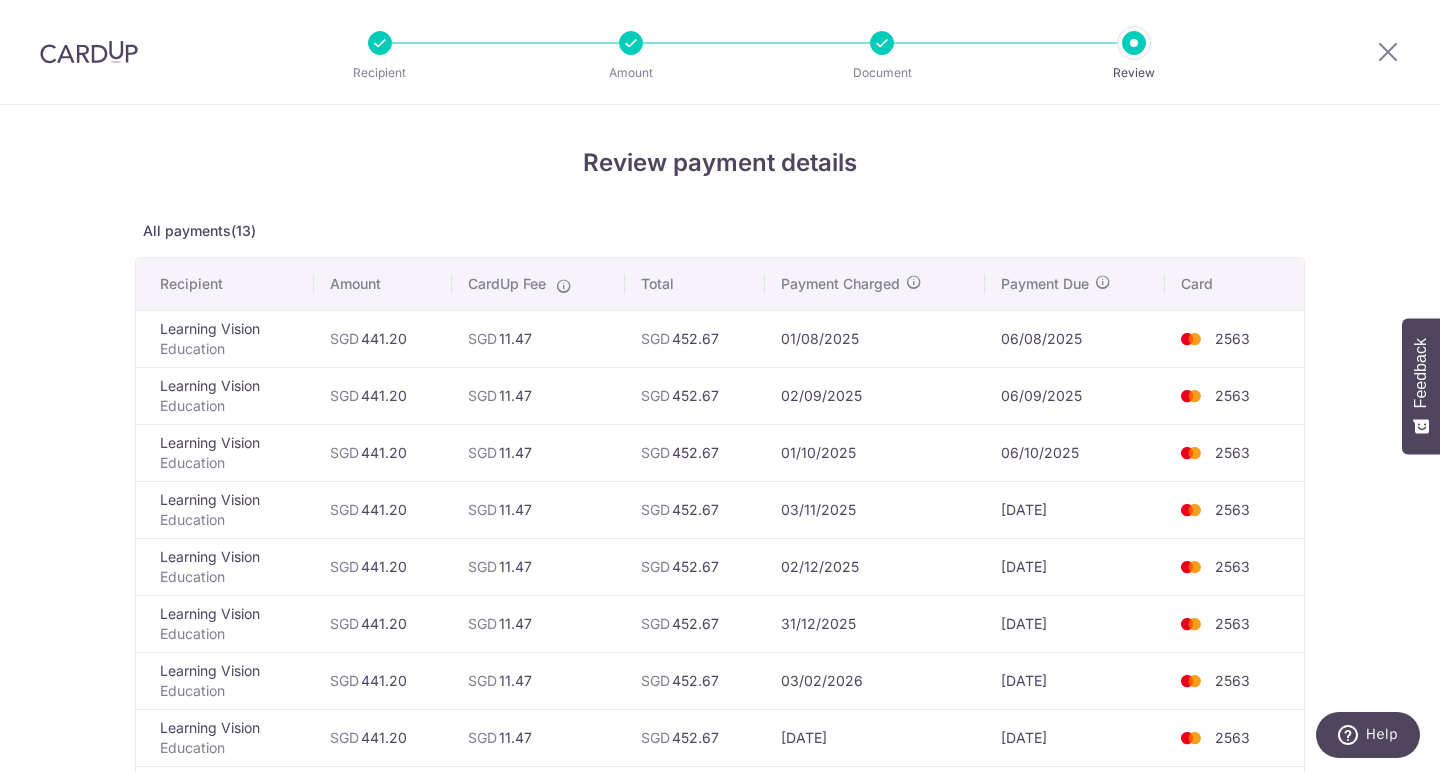 scroll, scrollTop: -19, scrollLeft: 0, axis: vertical 